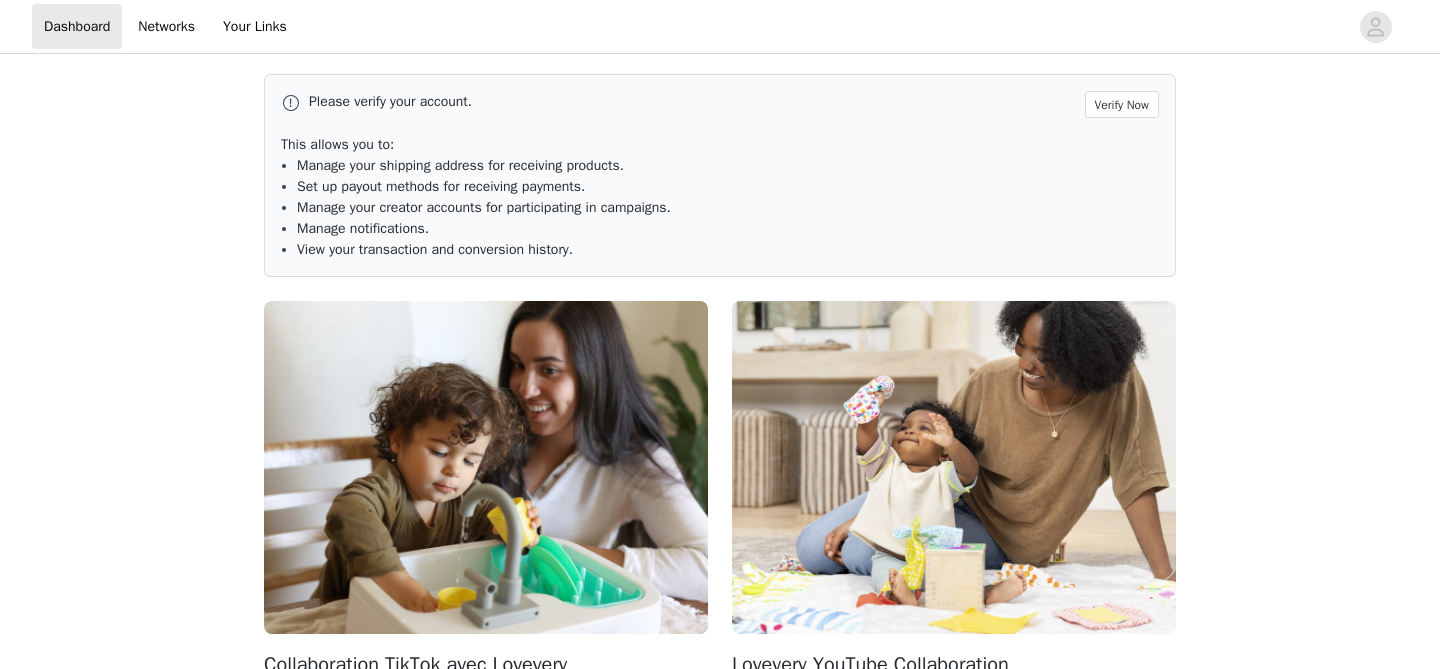 scroll, scrollTop: 0, scrollLeft: 0, axis: both 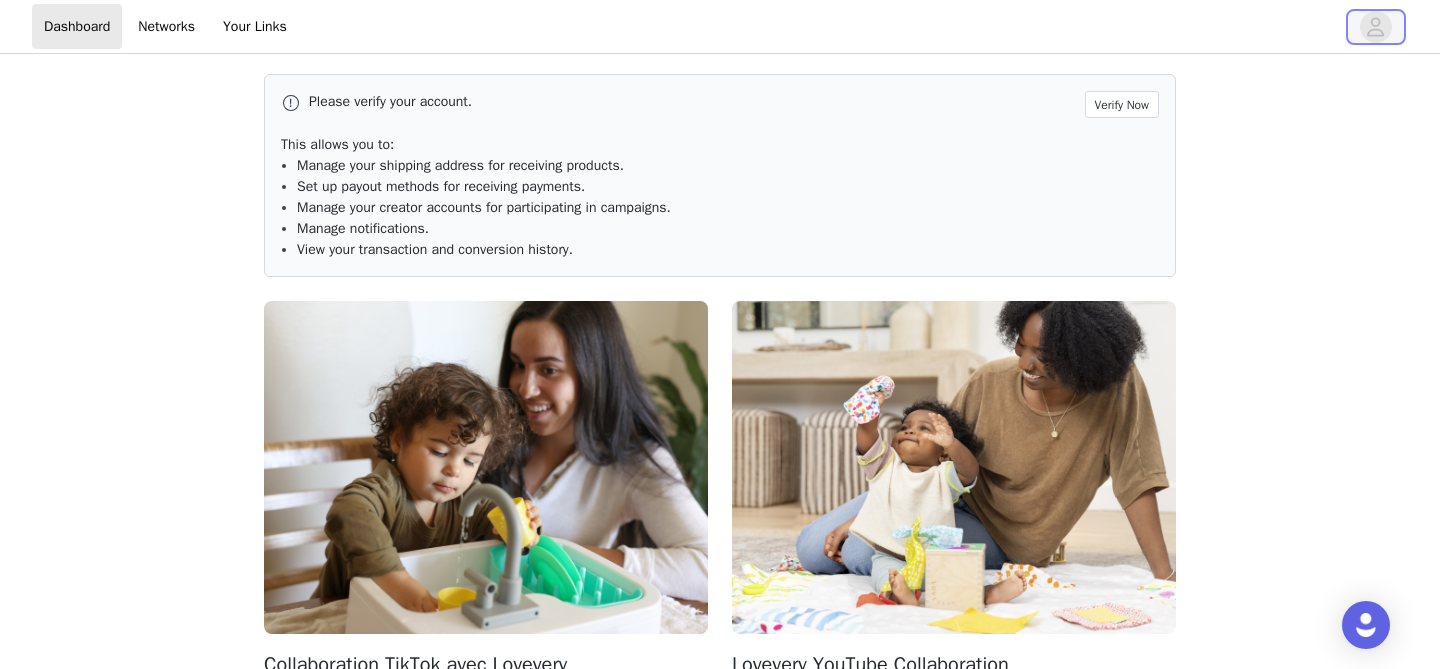 click 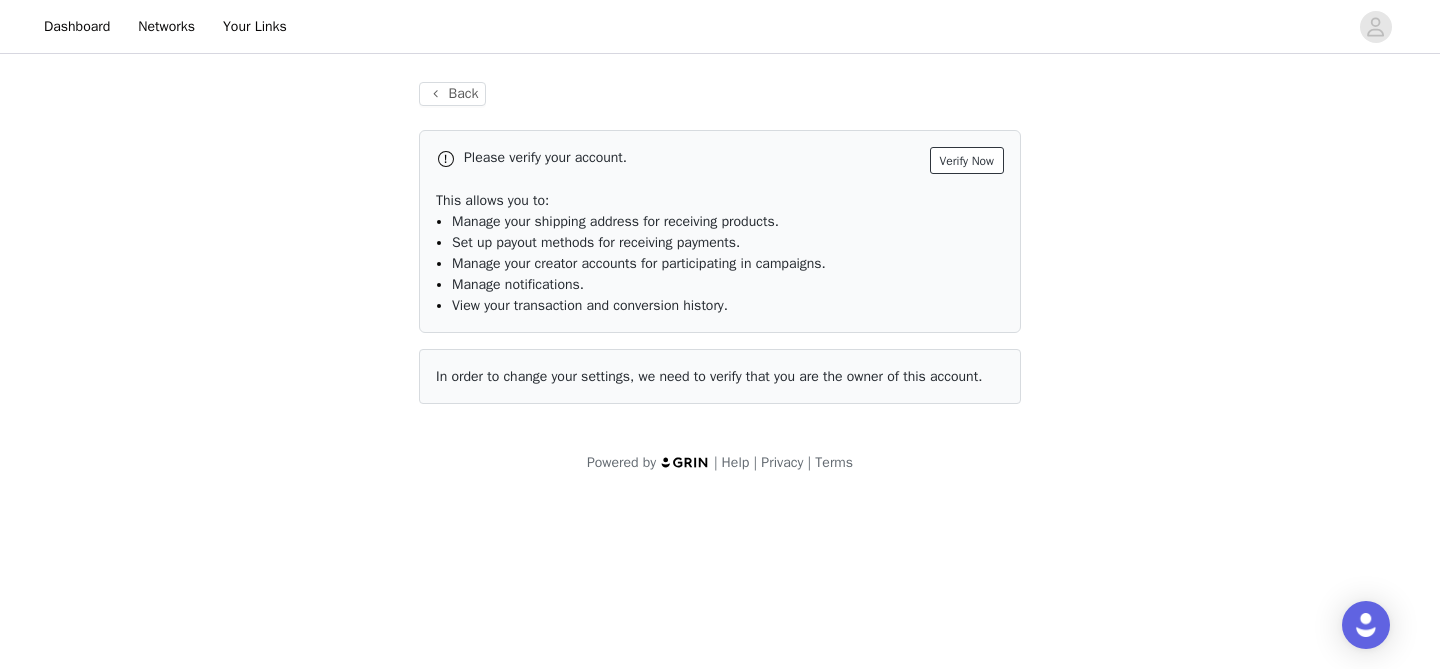 click on "Verify Now" at bounding box center [967, 160] 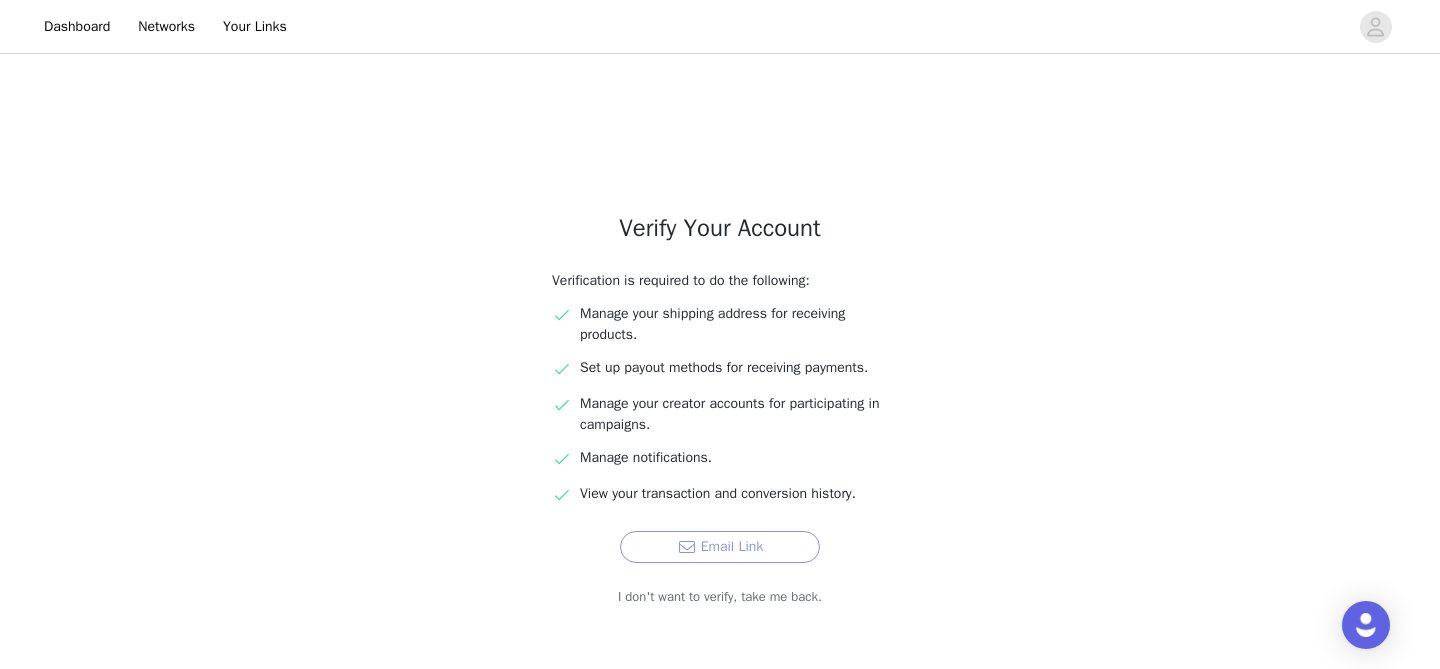 click on "Email Link" at bounding box center [720, 547] 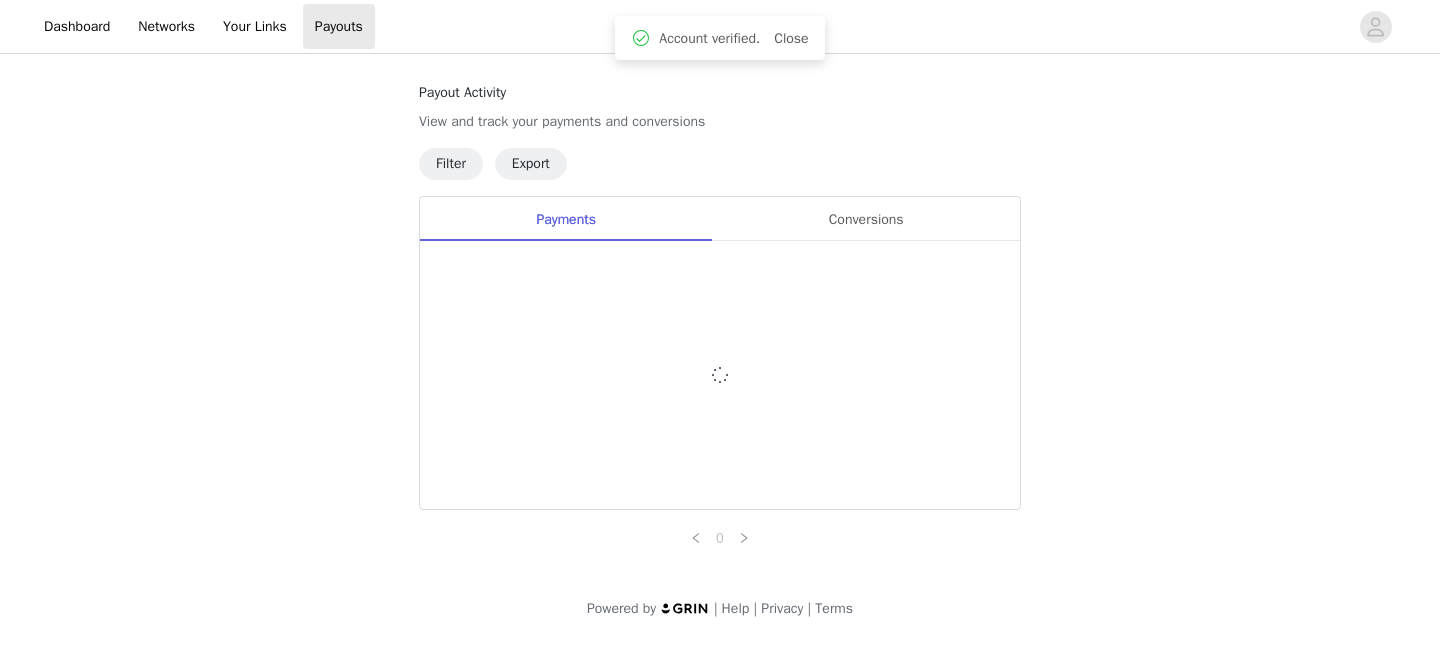 scroll, scrollTop: 0, scrollLeft: 0, axis: both 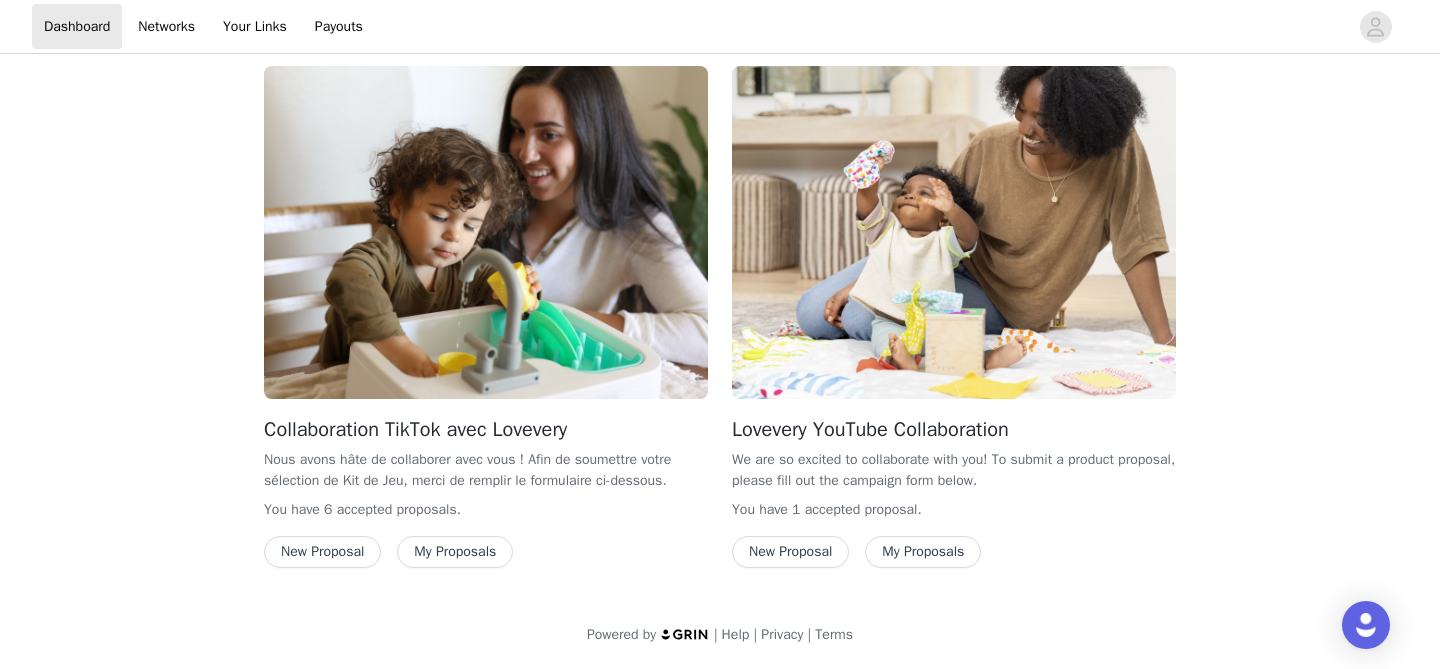 click on "New Proposal" at bounding box center (322, 552) 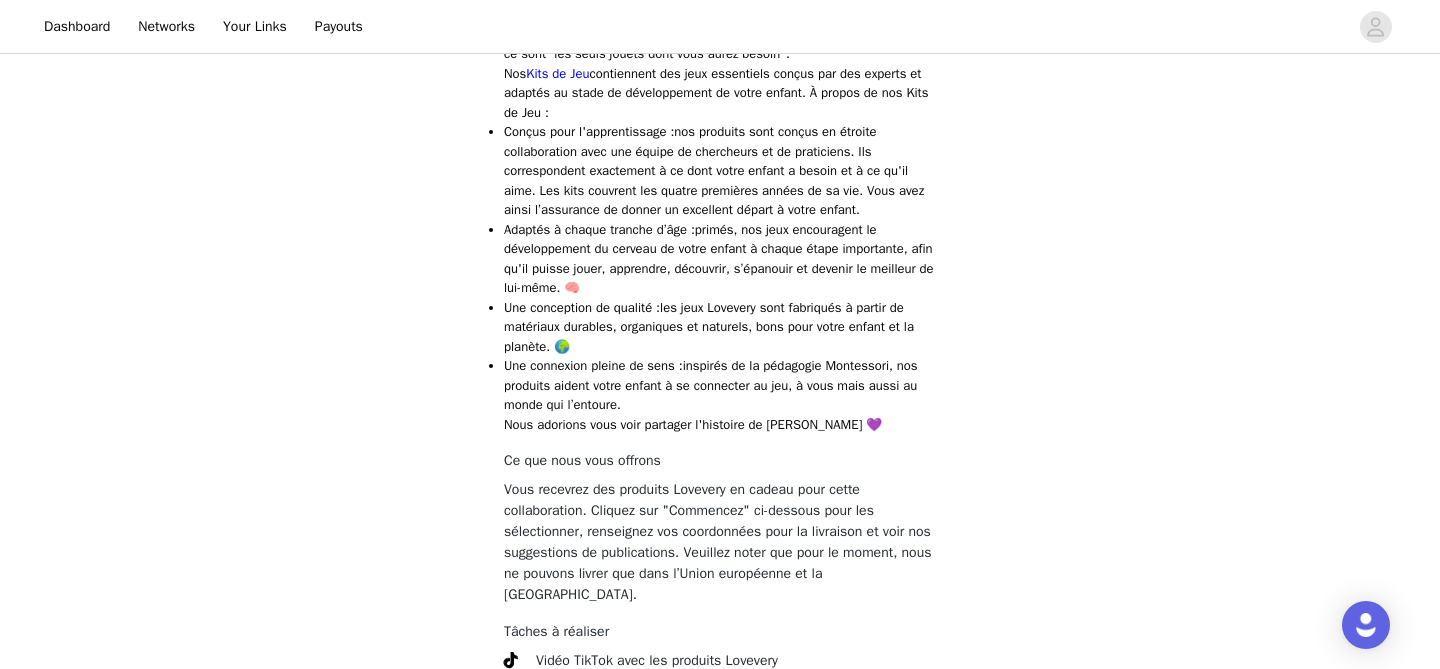 scroll, scrollTop: 959, scrollLeft: 0, axis: vertical 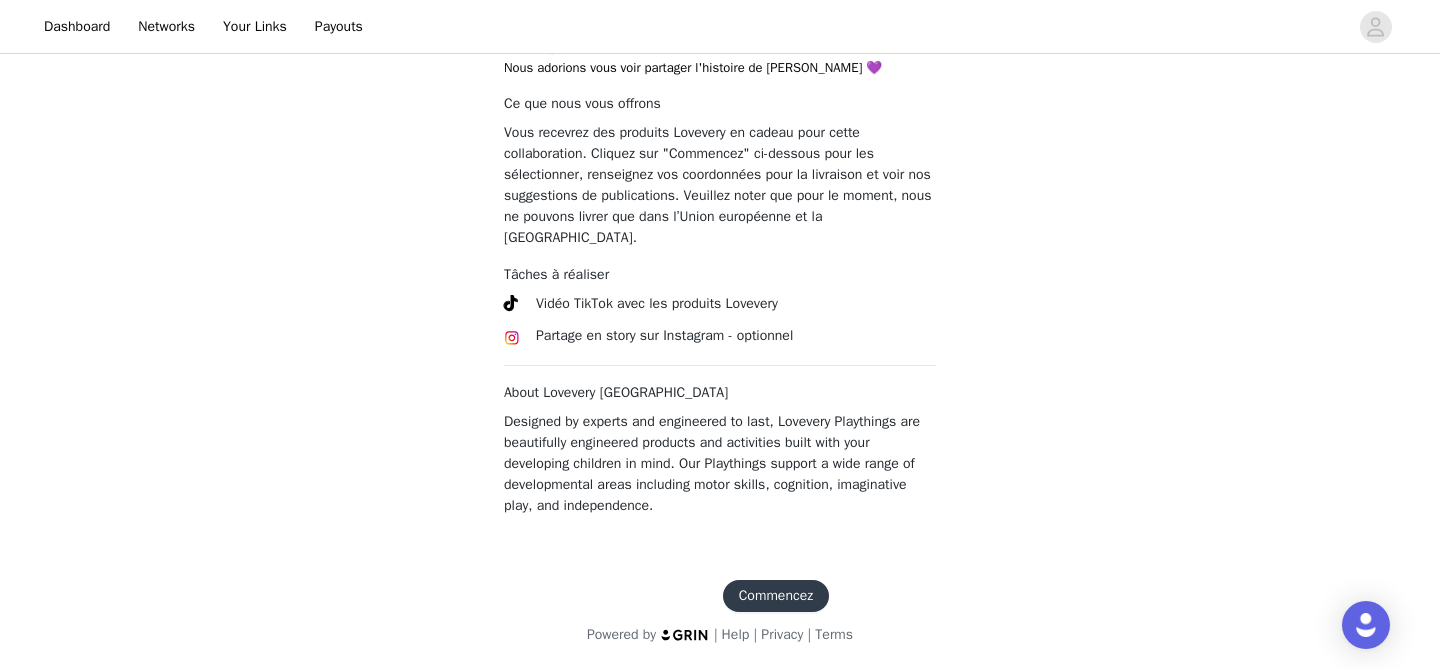 click on "Commencez" at bounding box center (776, 596) 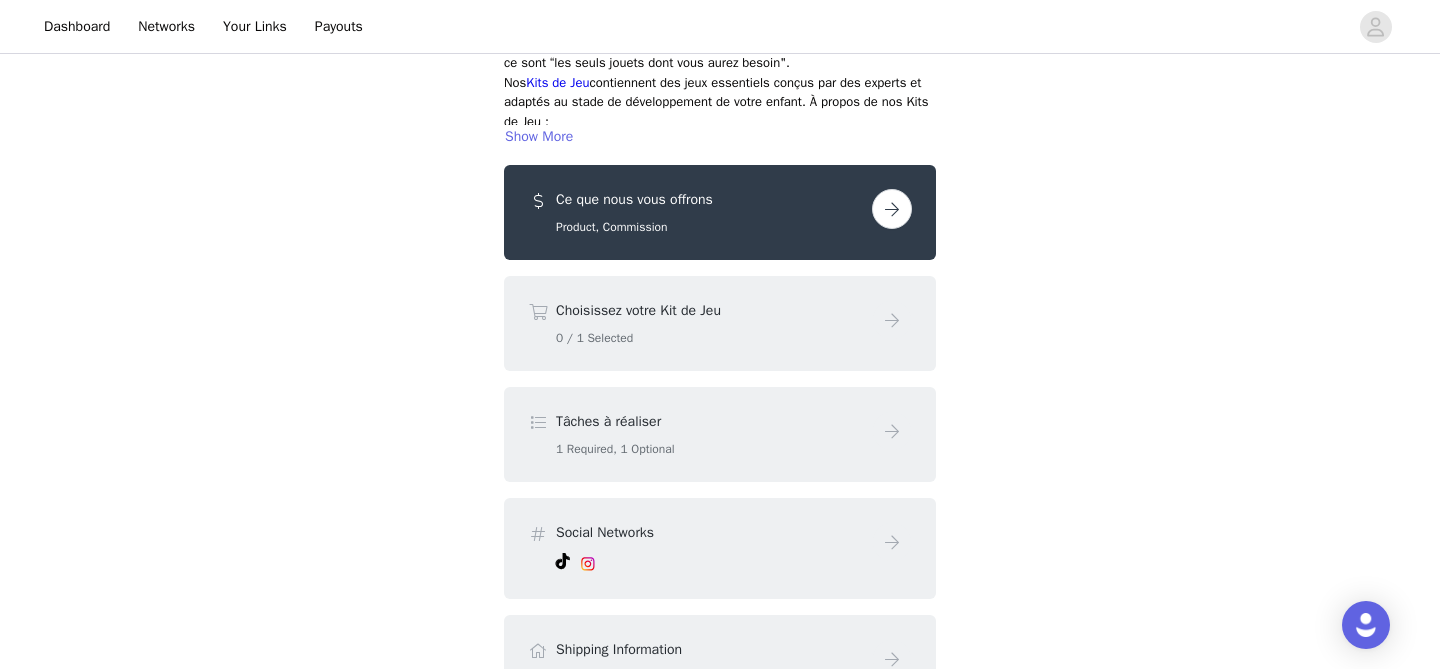 scroll, scrollTop: 259, scrollLeft: 0, axis: vertical 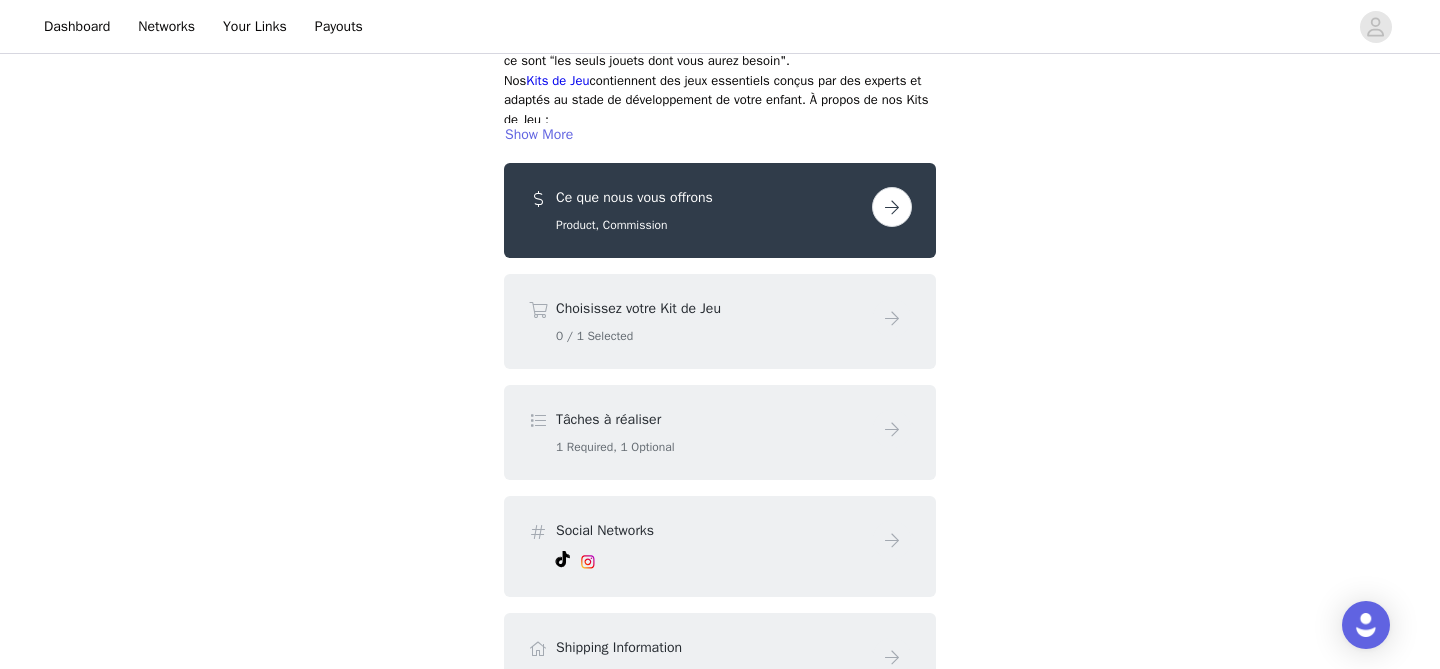 click on "Choisissez votre Kit de Jeu" at bounding box center [710, 308] 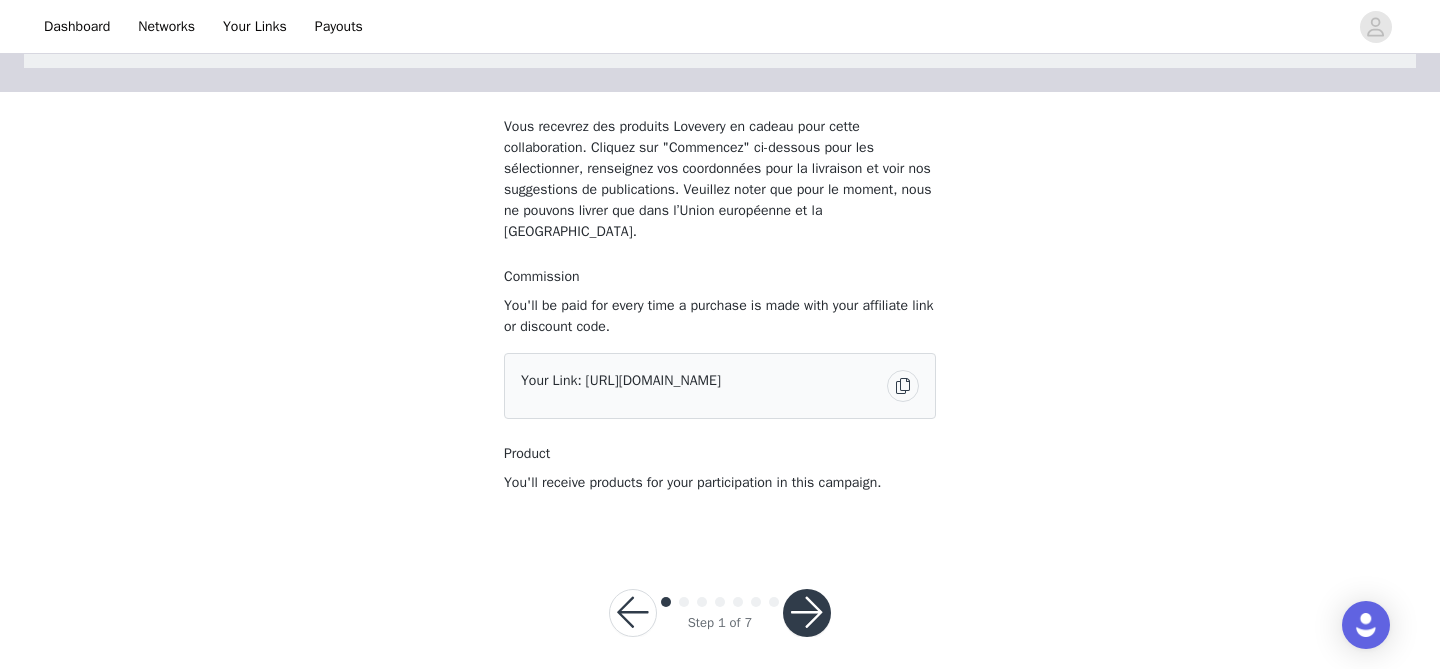 scroll, scrollTop: 133, scrollLeft: 0, axis: vertical 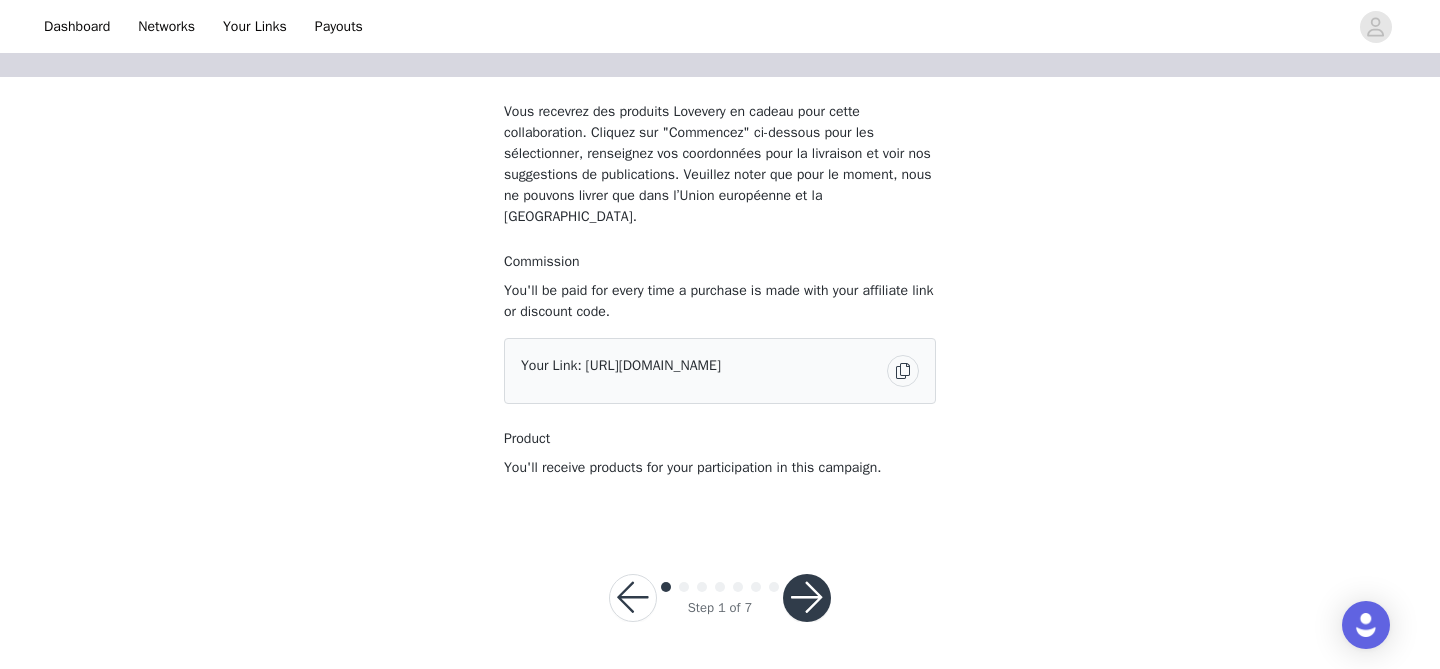 click at bounding box center [903, 371] 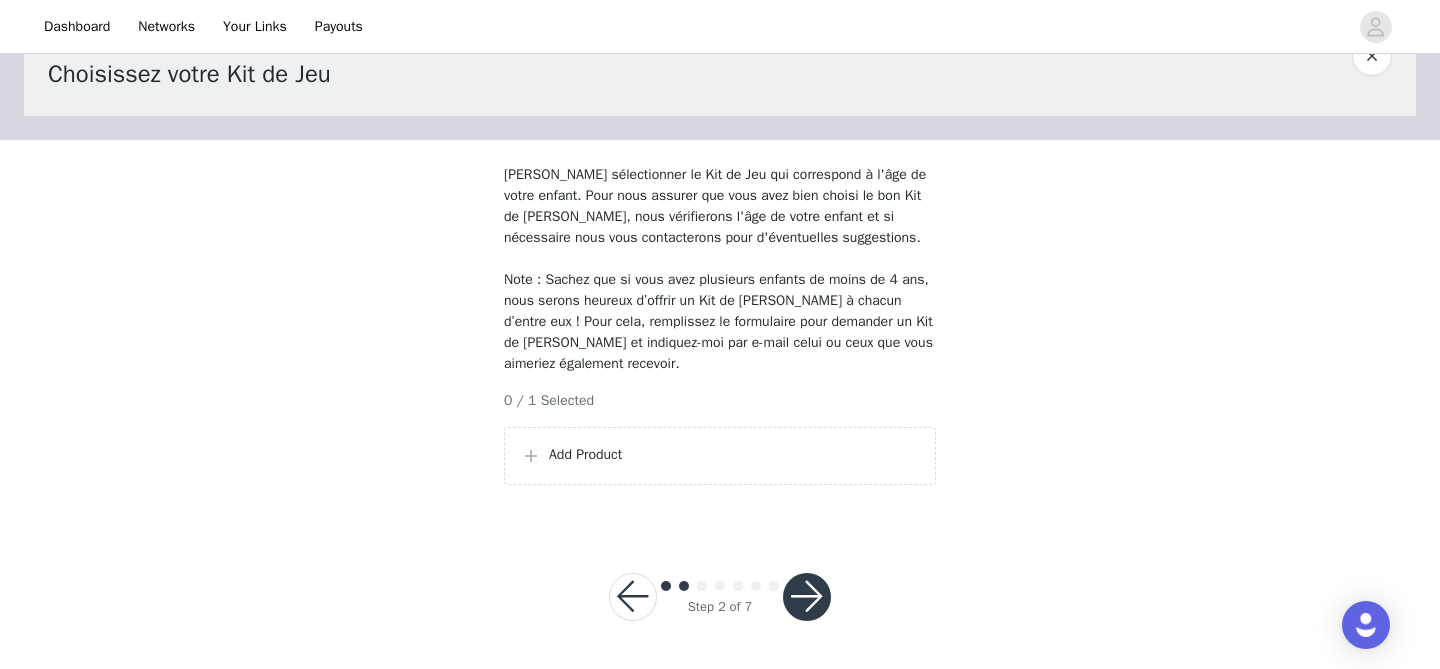 scroll, scrollTop: 90, scrollLeft: 0, axis: vertical 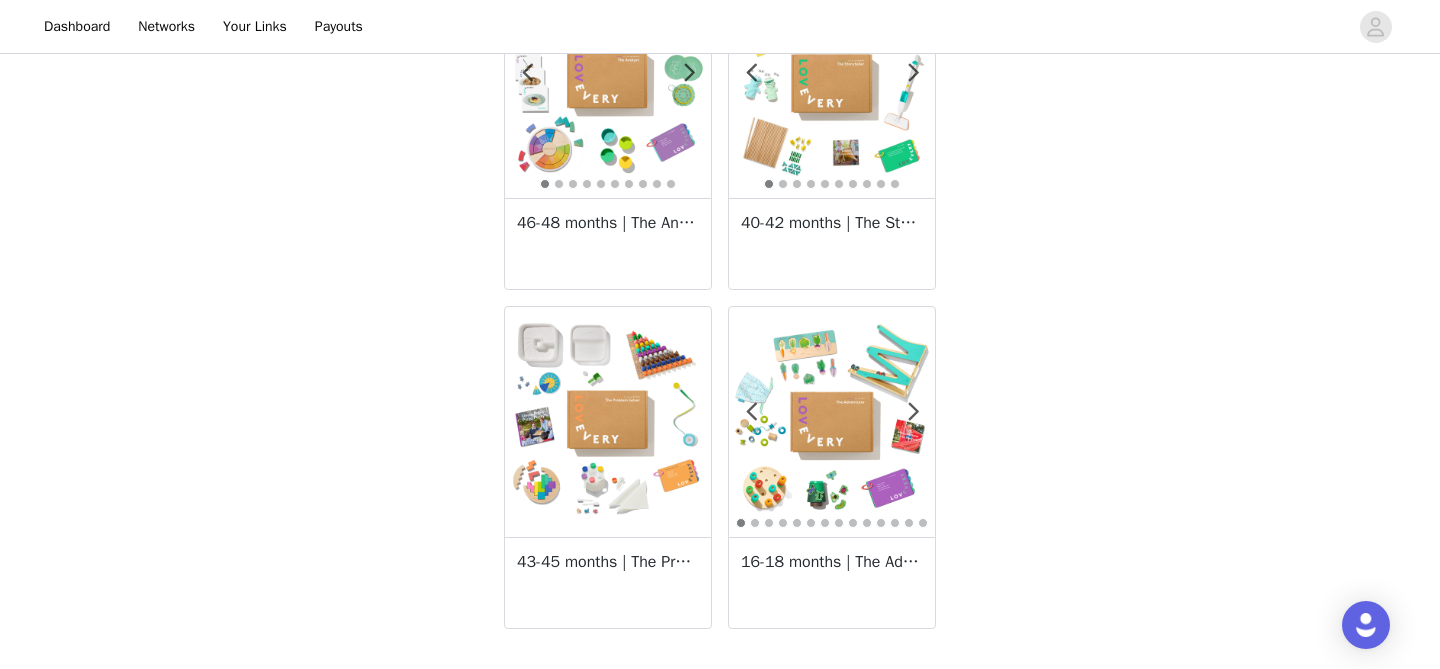 click at bounding box center [832, 422] 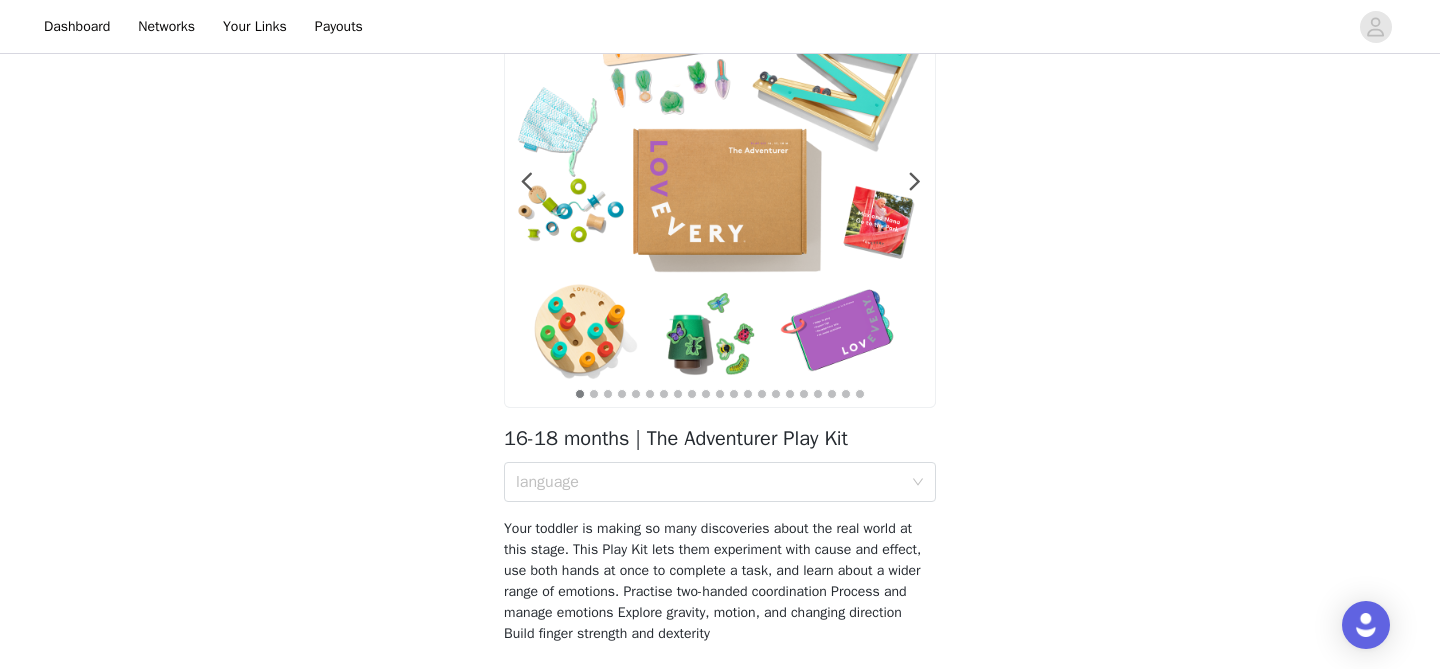 scroll, scrollTop: 179, scrollLeft: 0, axis: vertical 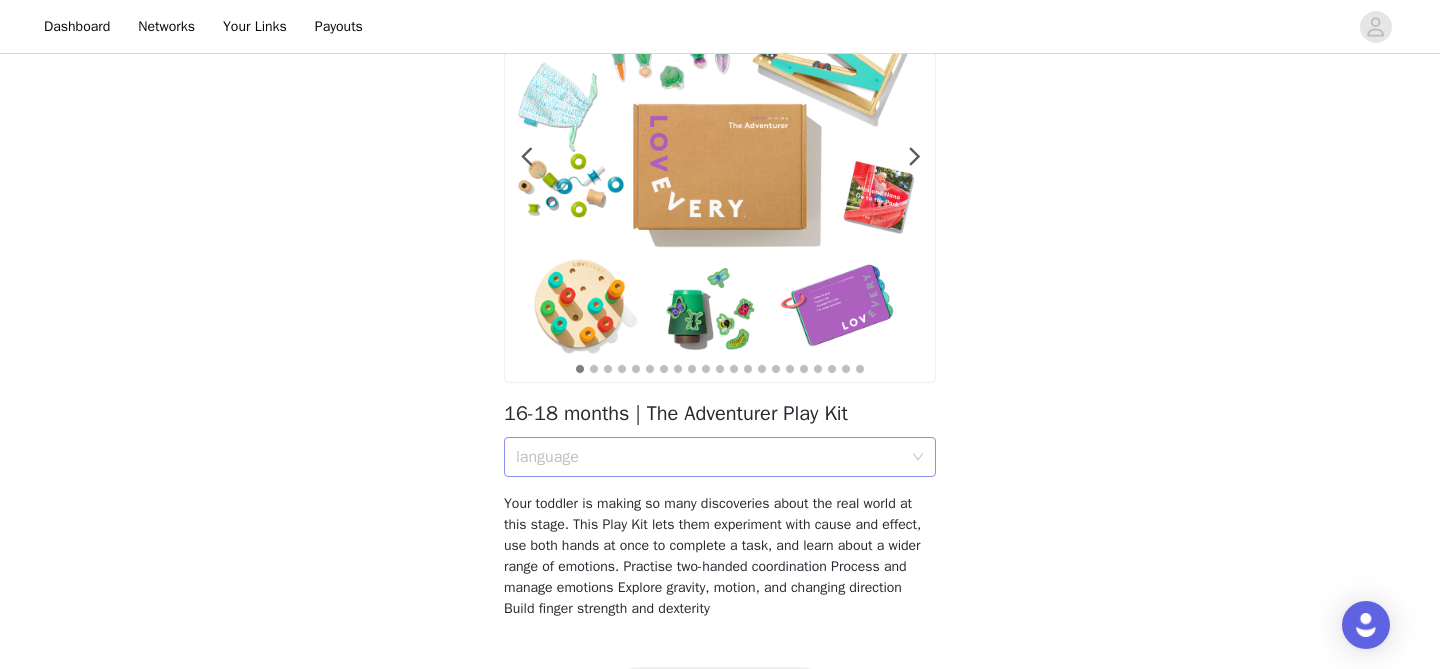 click on "language" at bounding box center [709, 457] 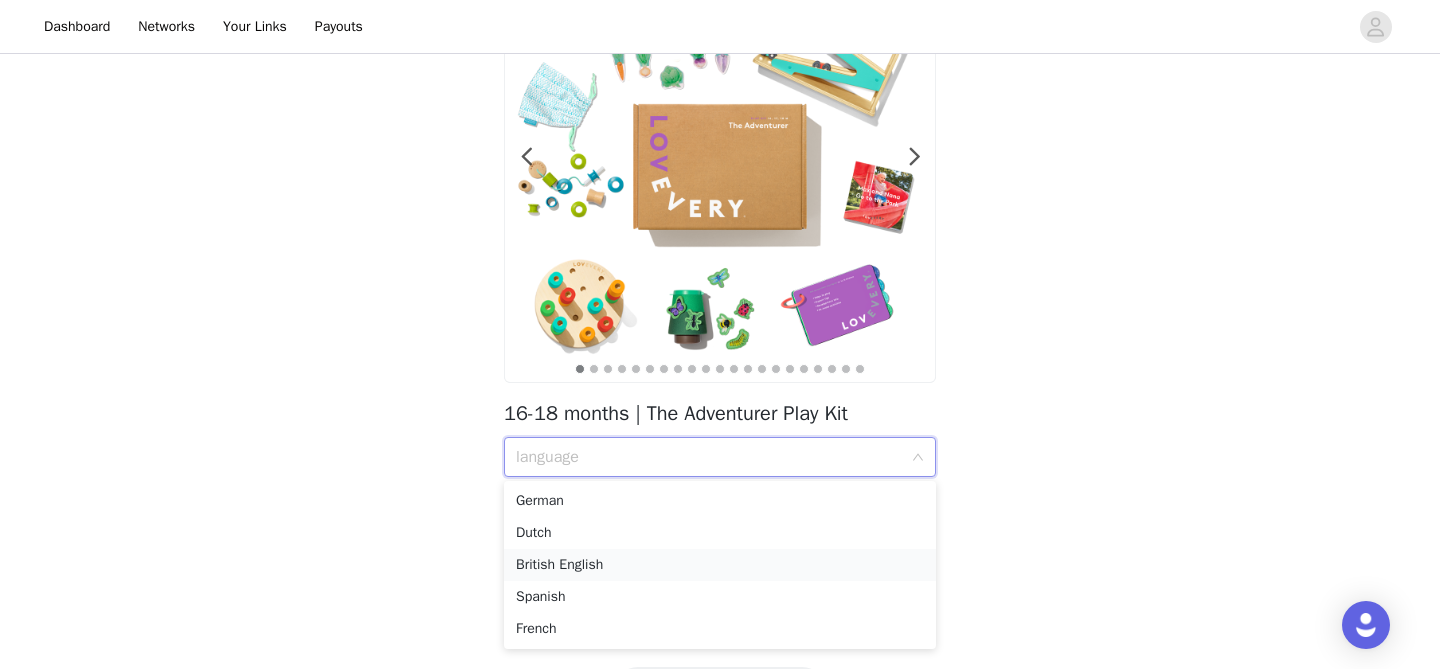 scroll, scrollTop: 249, scrollLeft: 0, axis: vertical 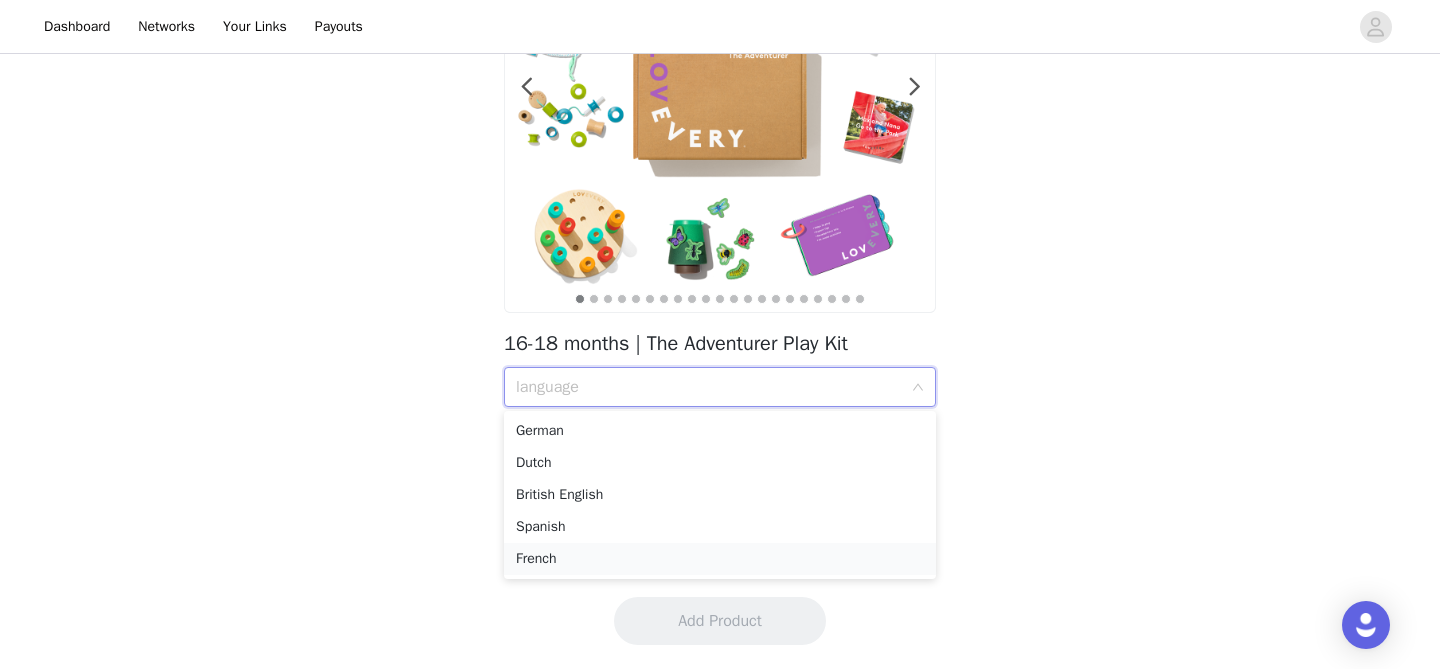 click on "French" at bounding box center [720, 559] 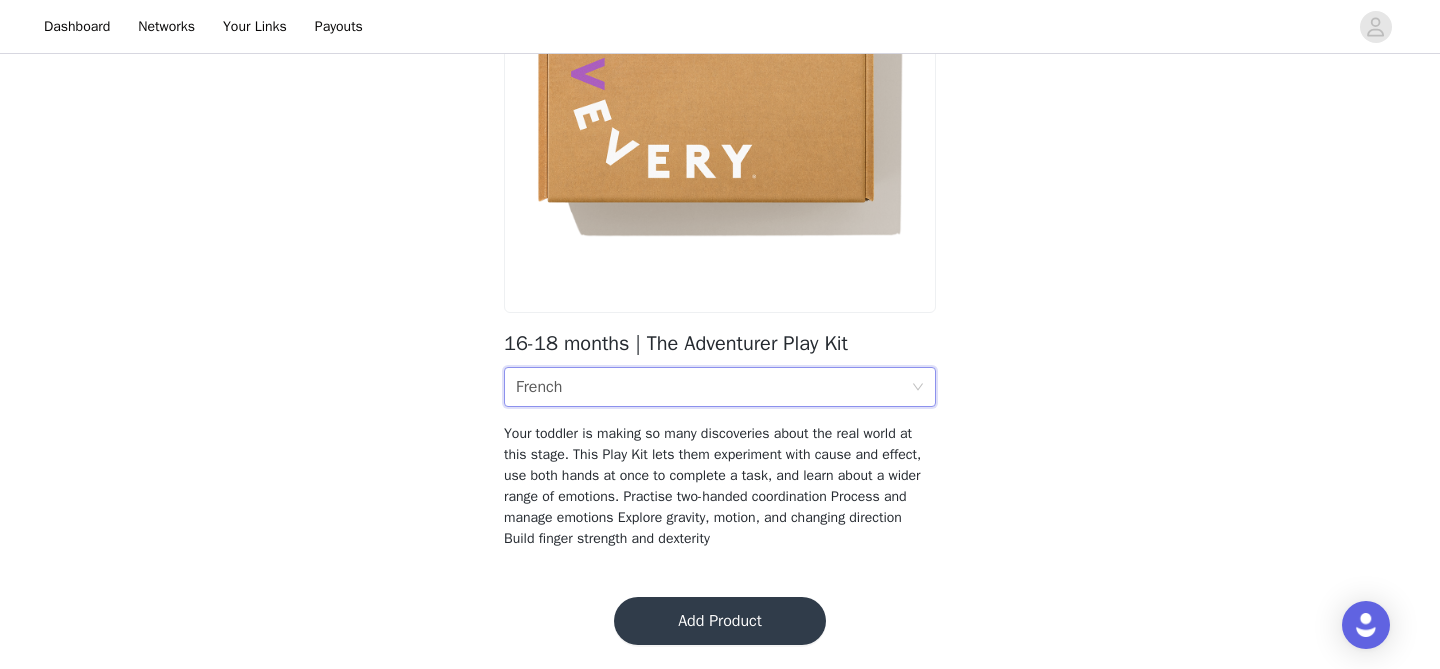 click on "Add Product" at bounding box center [720, 621] 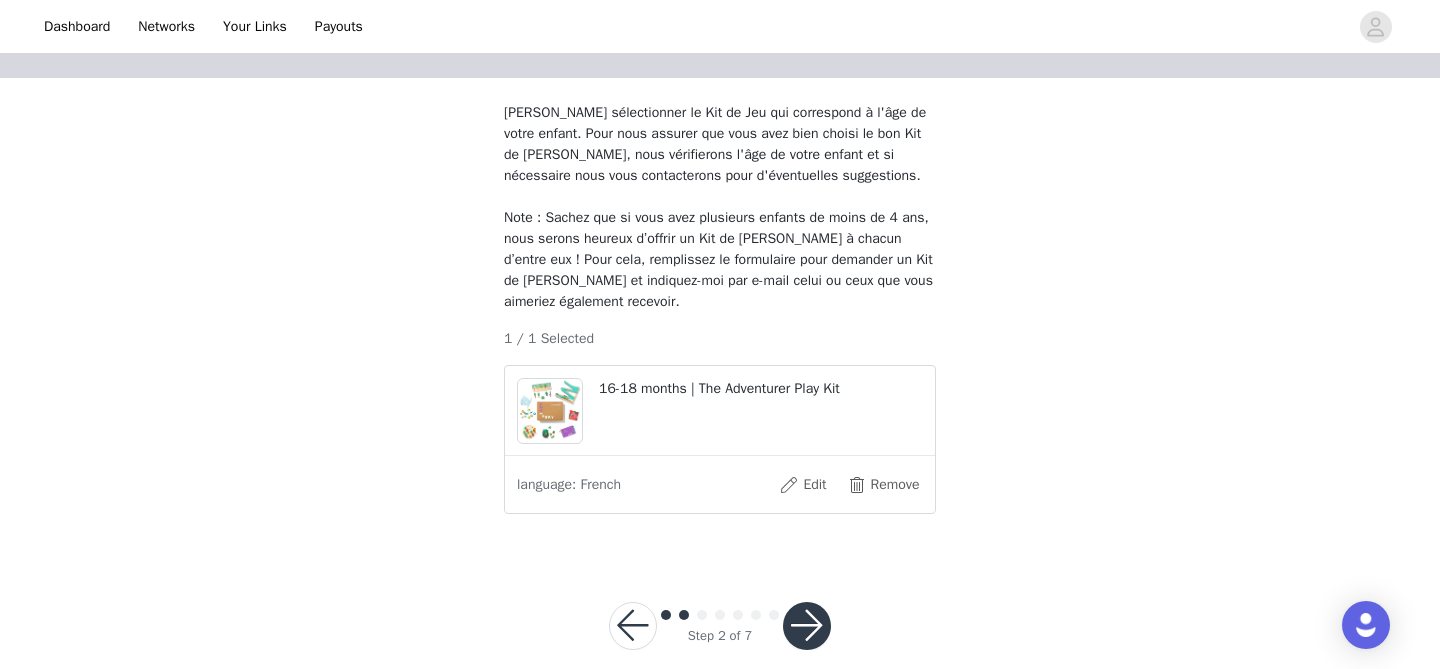 scroll, scrollTop: 181, scrollLeft: 0, axis: vertical 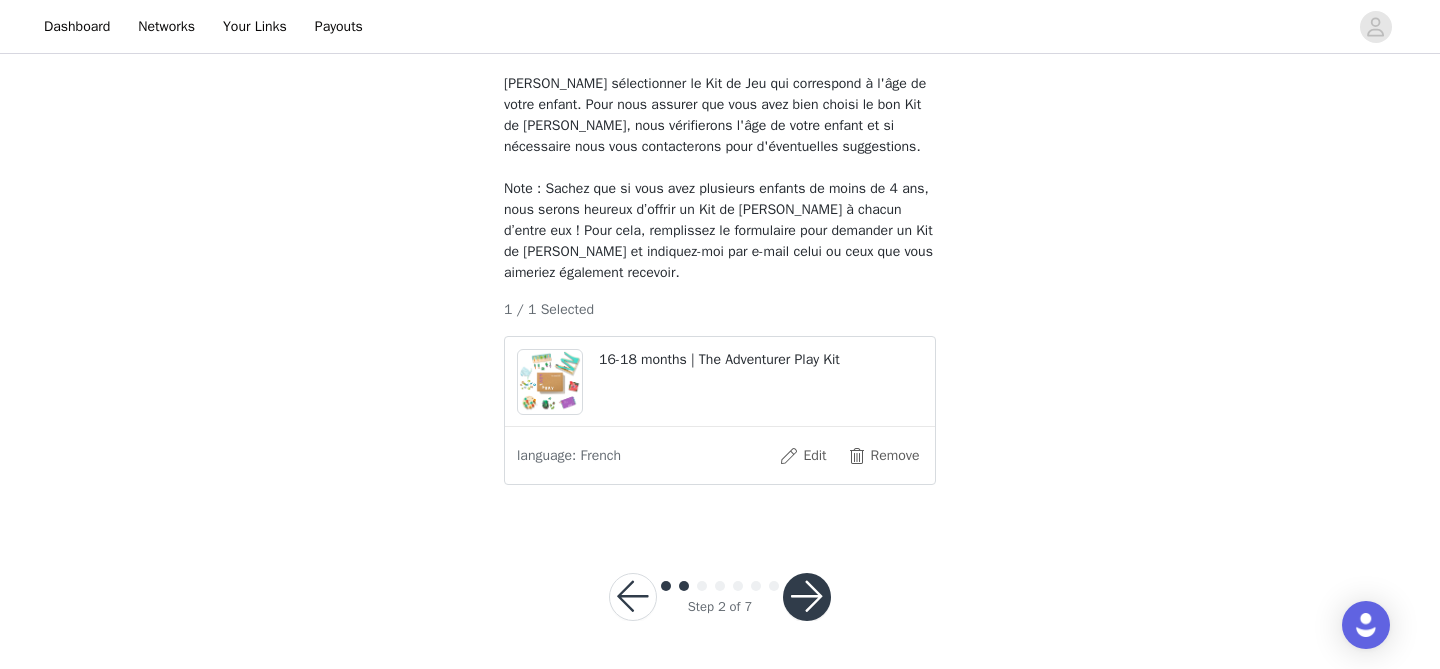 click at bounding box center (807, 597) 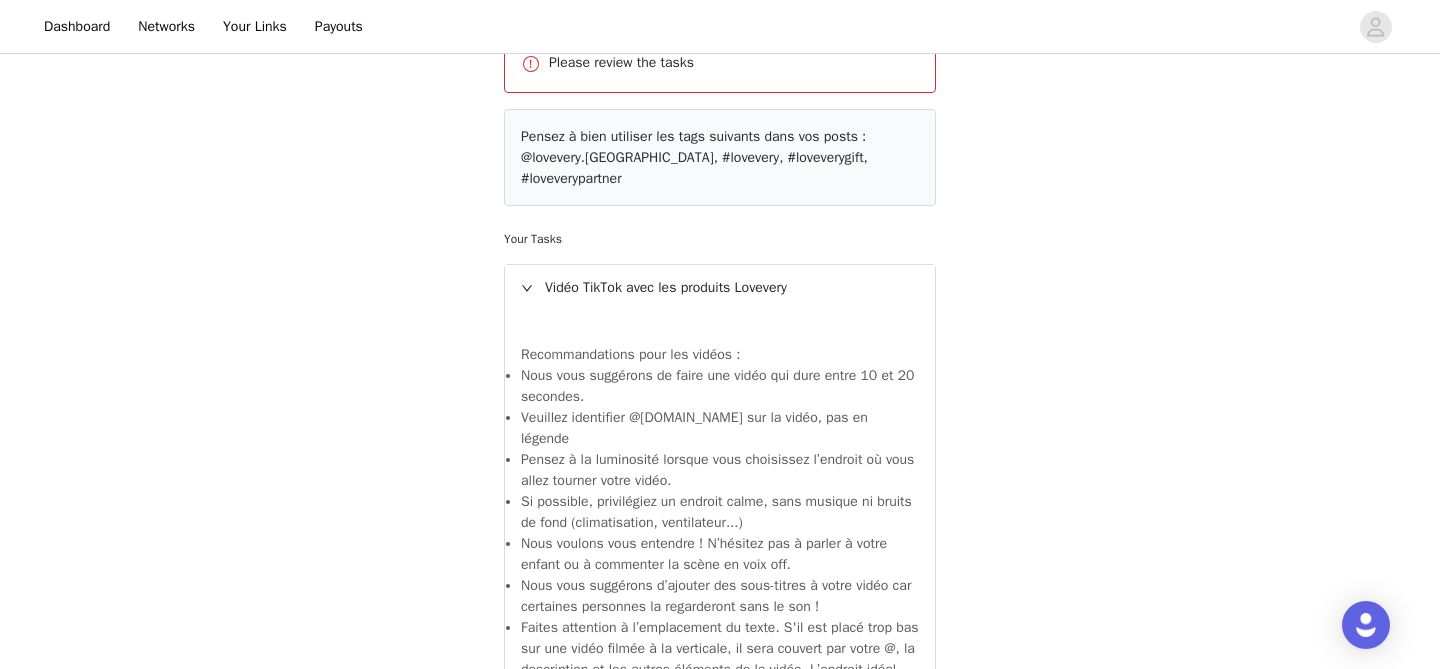 scroll, scrollTop: 1420, scrollLeft: 0, axis: vertical 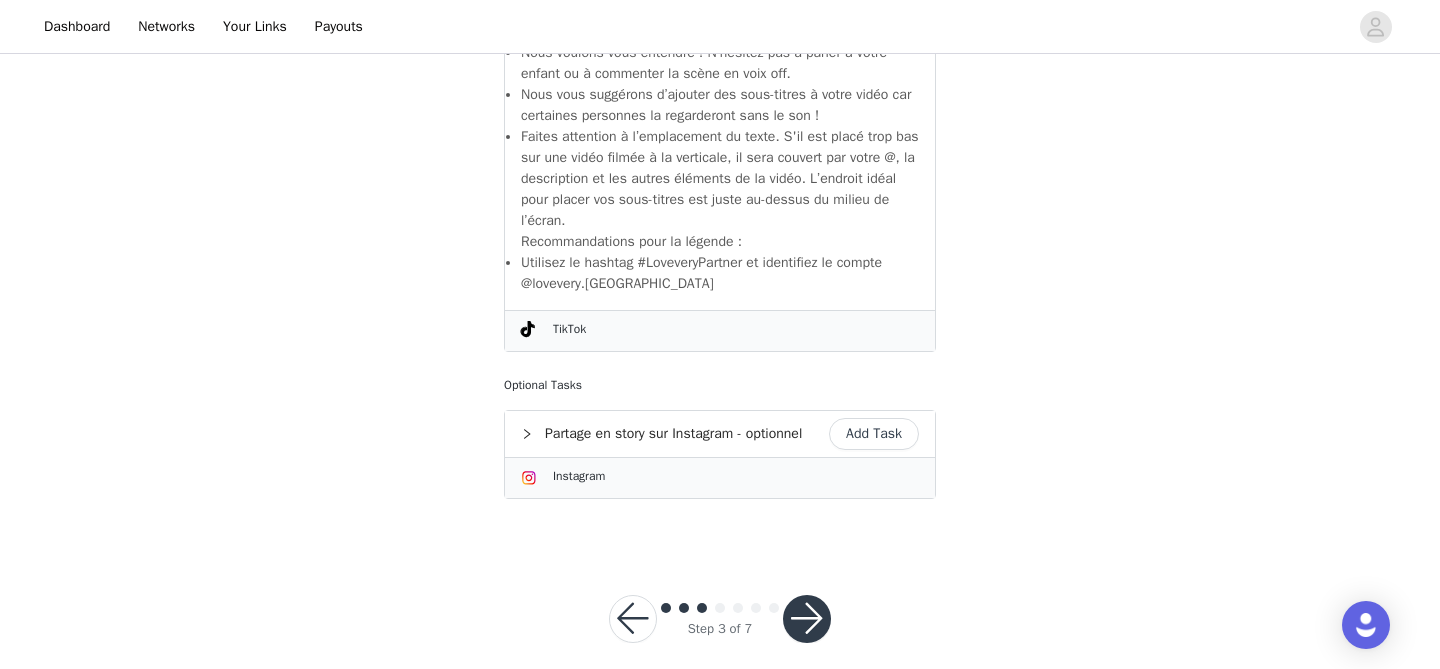 click at bounding box center [807, 619] 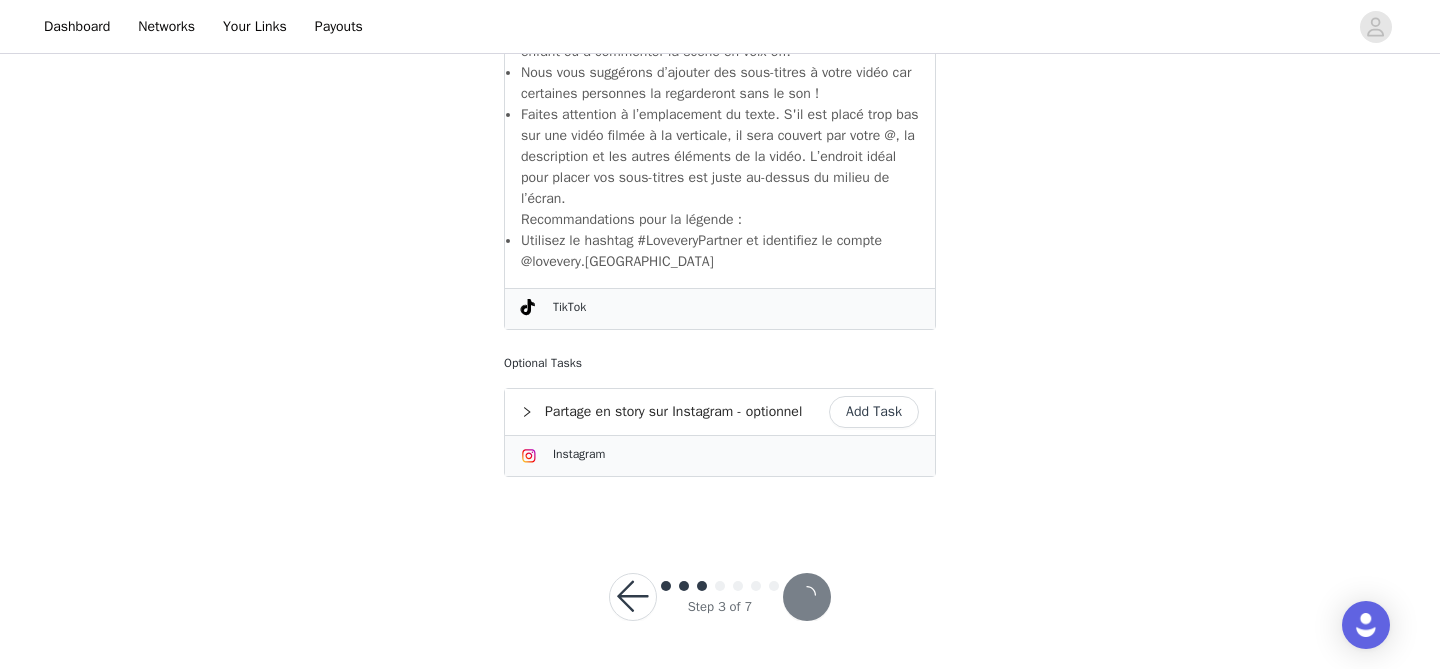 scroll, scrollTop: 1346, scrollLeft: 0, axis: vertical 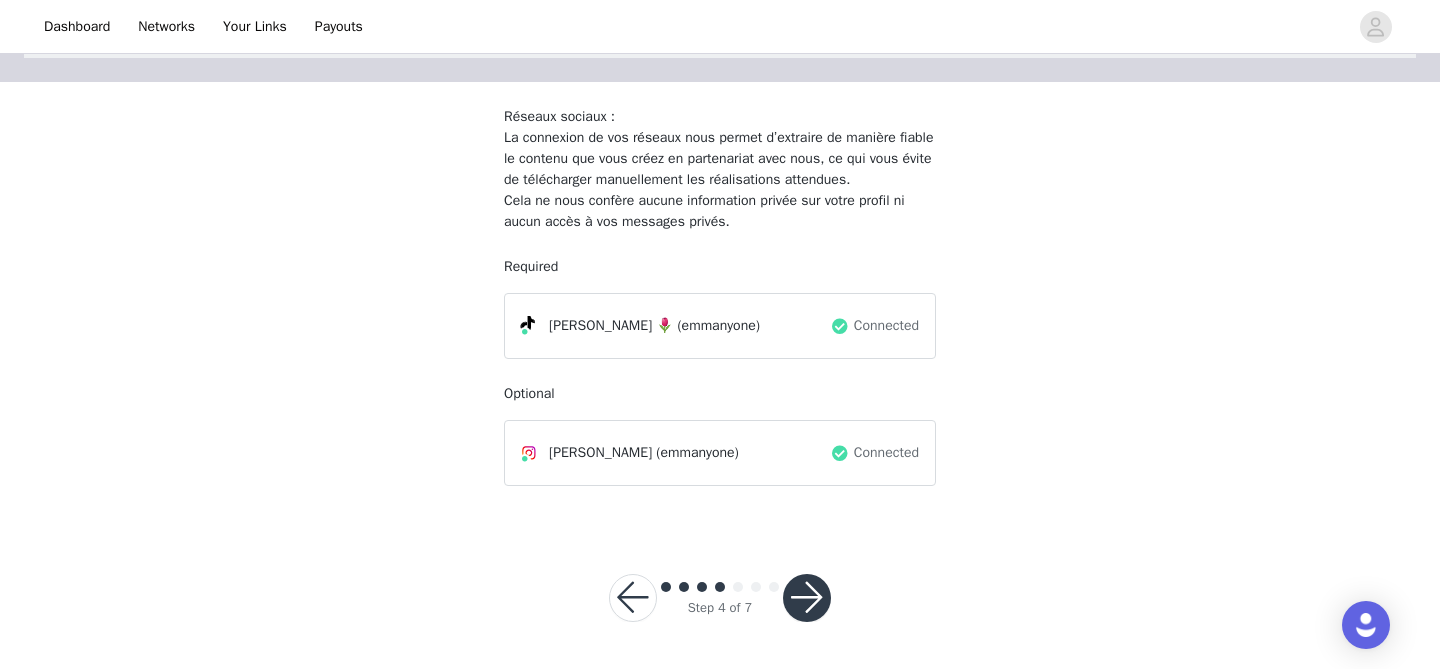click at bounding box center [807, 598] 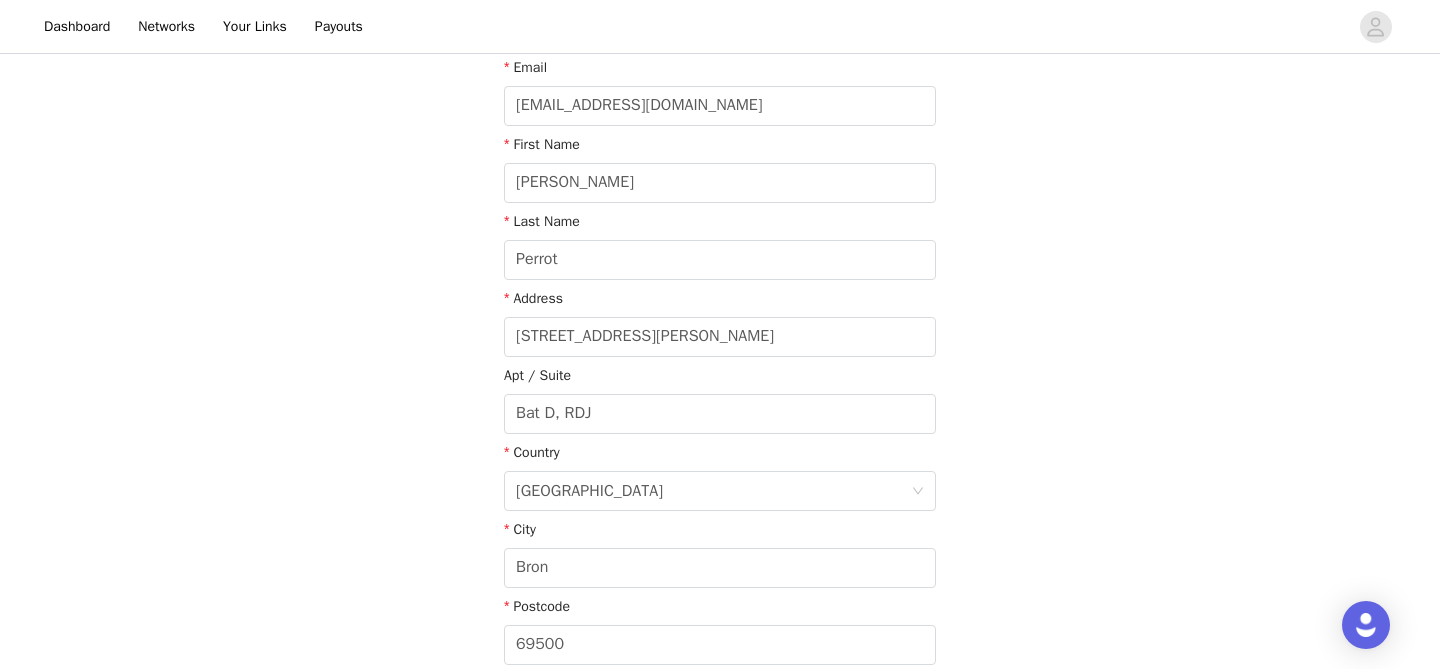 scroll, scrollTop: 467, scrollLeft: 0, axis: vertical 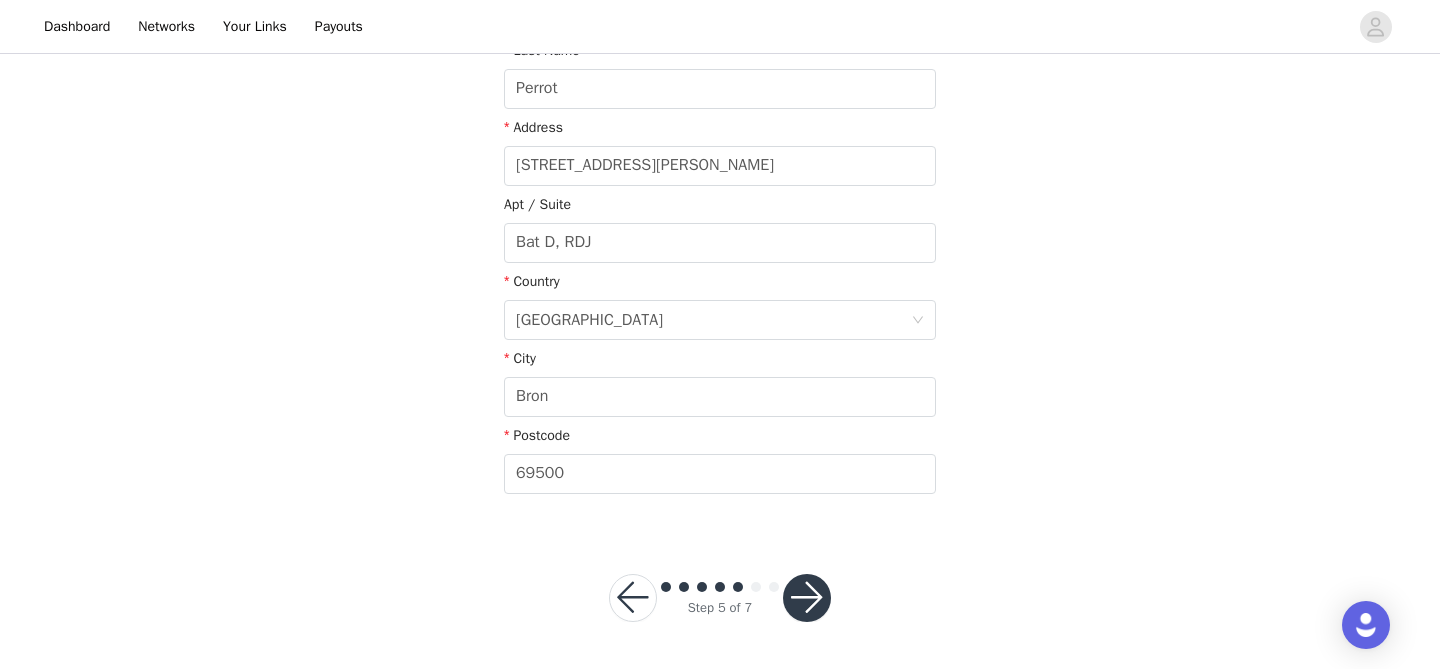 click at bounding box center (807, 598) 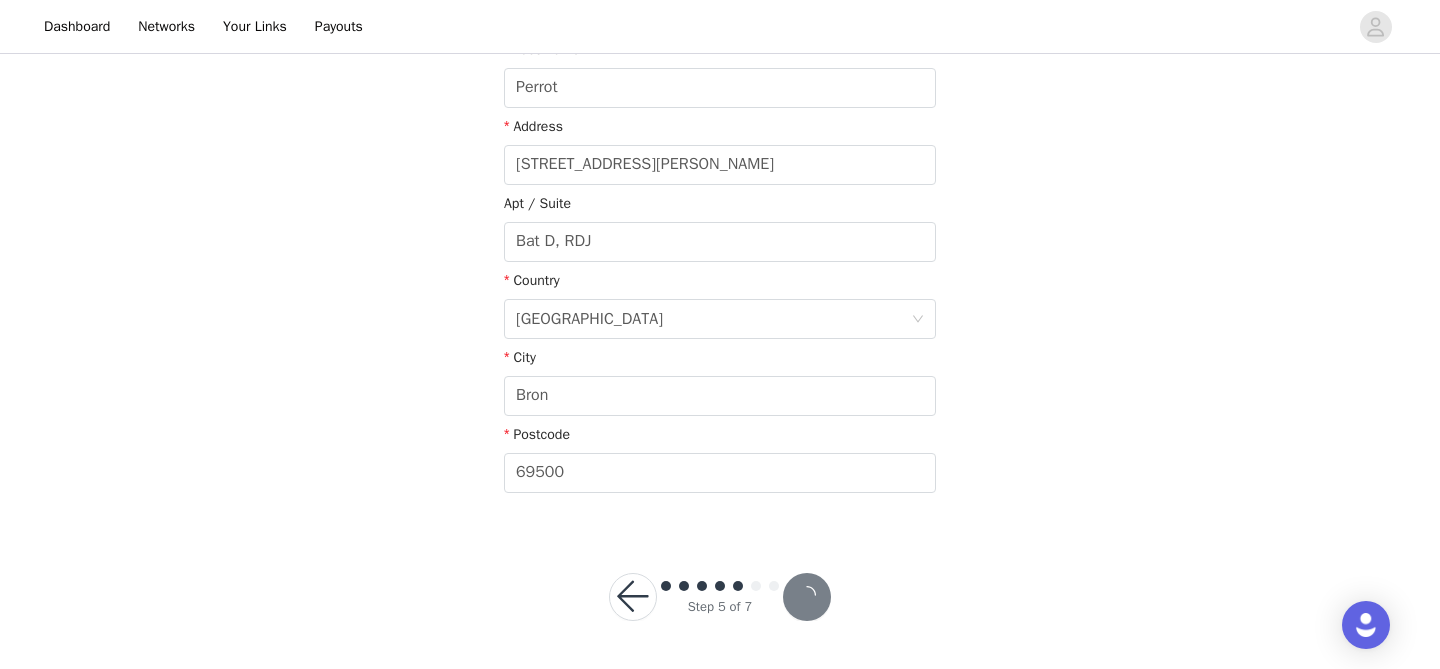 scroll, scrollTop: 393, scrollLeft: 0, axis: vertical 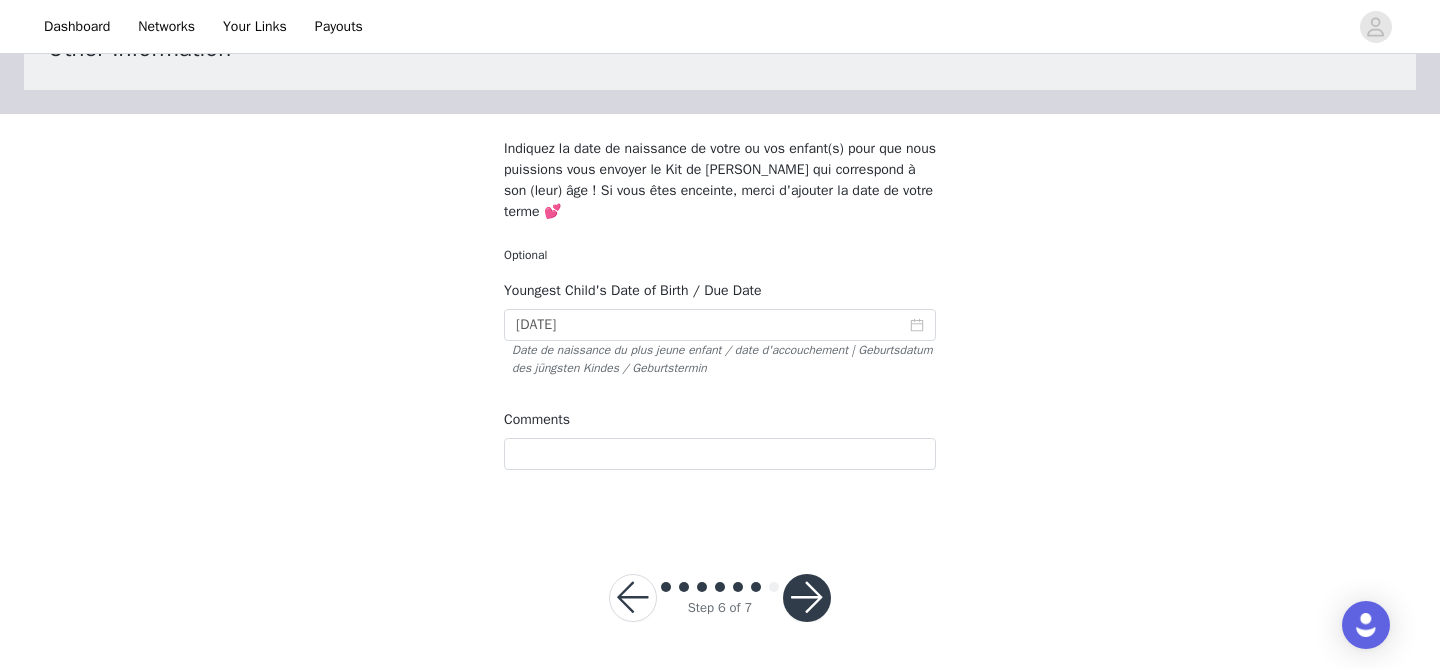click at bounding box center (807, 598) 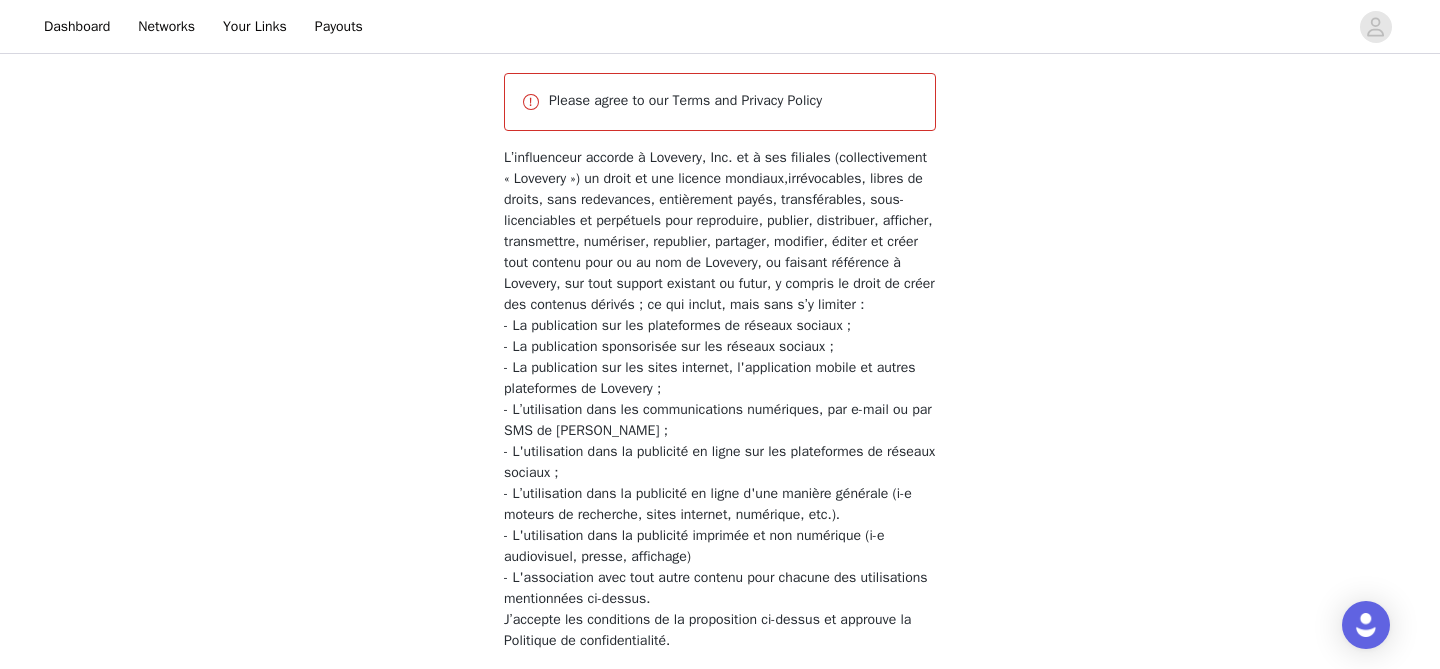 scroll, scrollTop: 474, scrollLeft: 0, axis: vertical 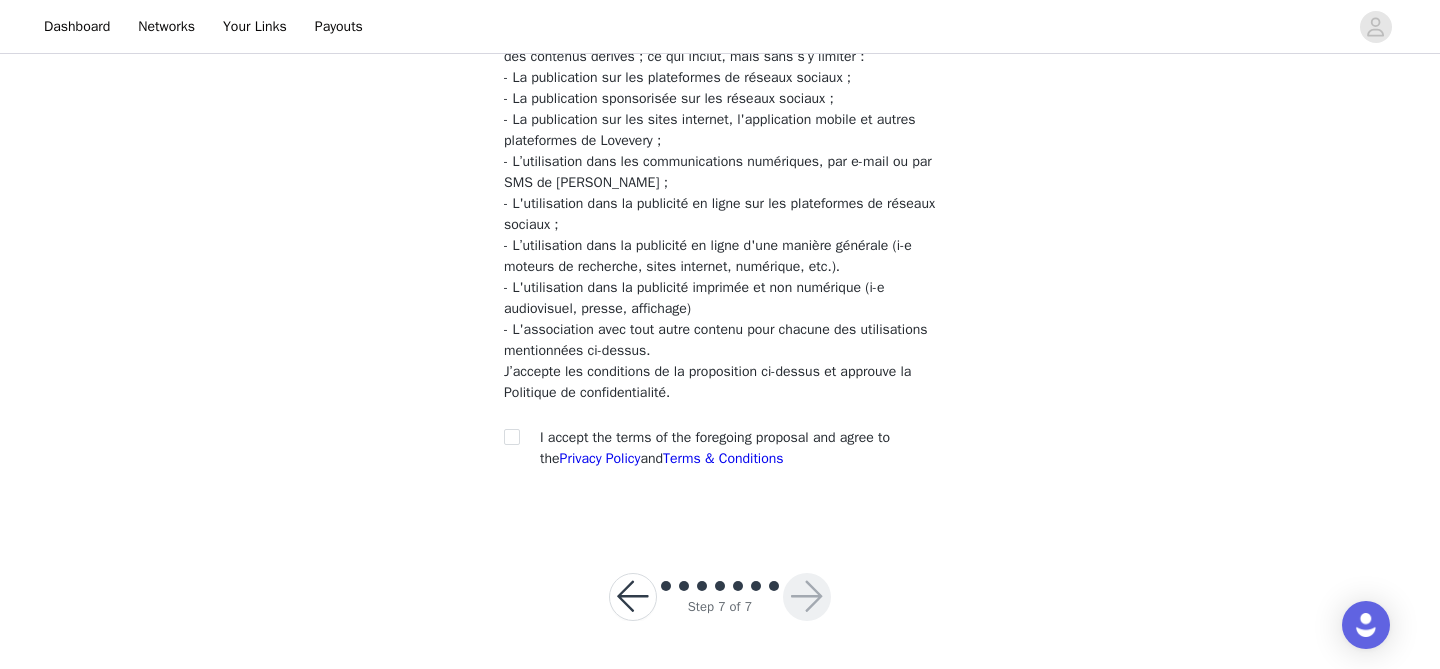 click on "I accept the terms of the foregoing proposal and agree to the
Privacy Policy
and
Terms & Conditions" at bounding box center (720, 448) 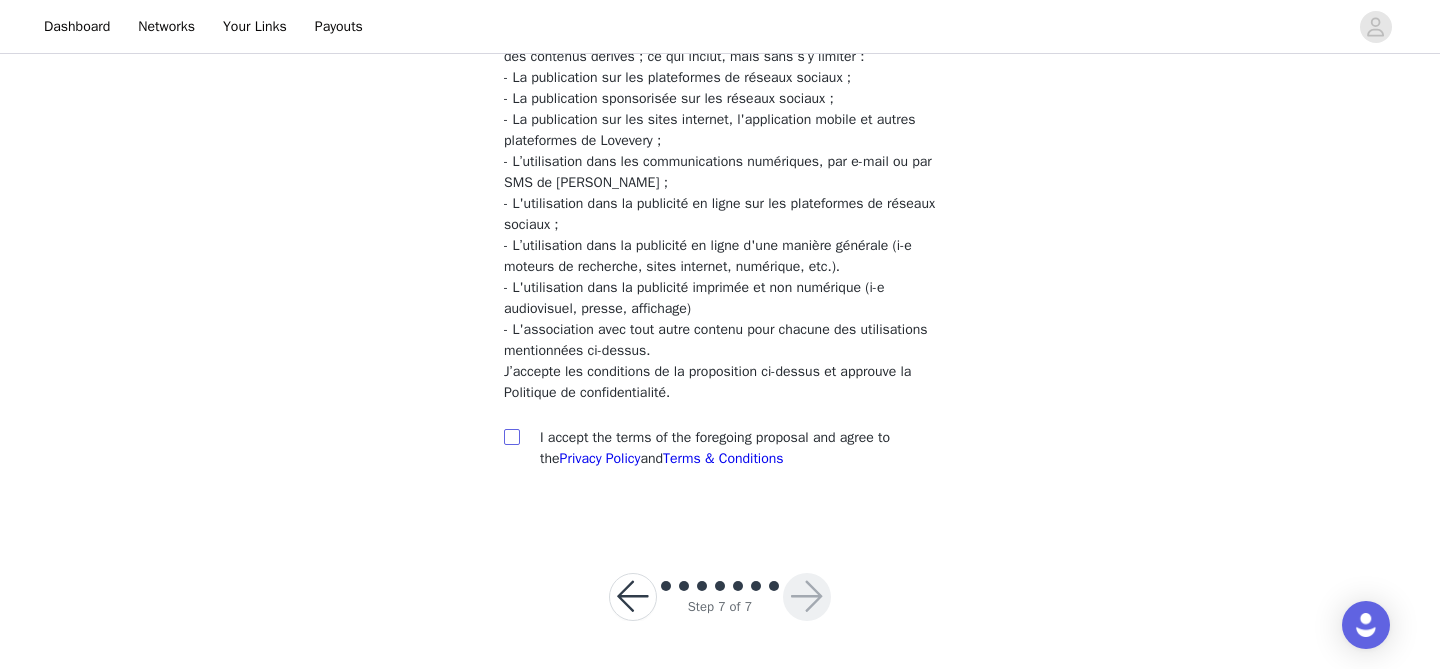click at bounding box center [511, 436] 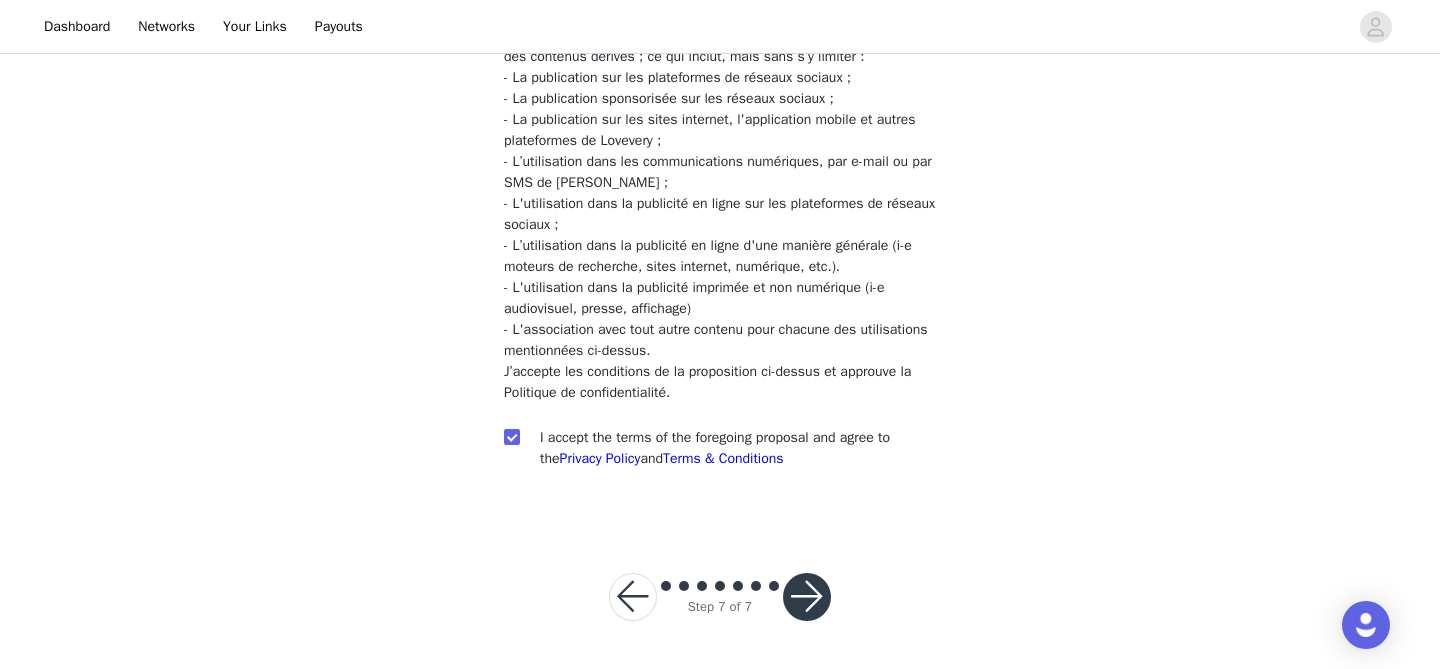 click at bounding box center (807, 597) 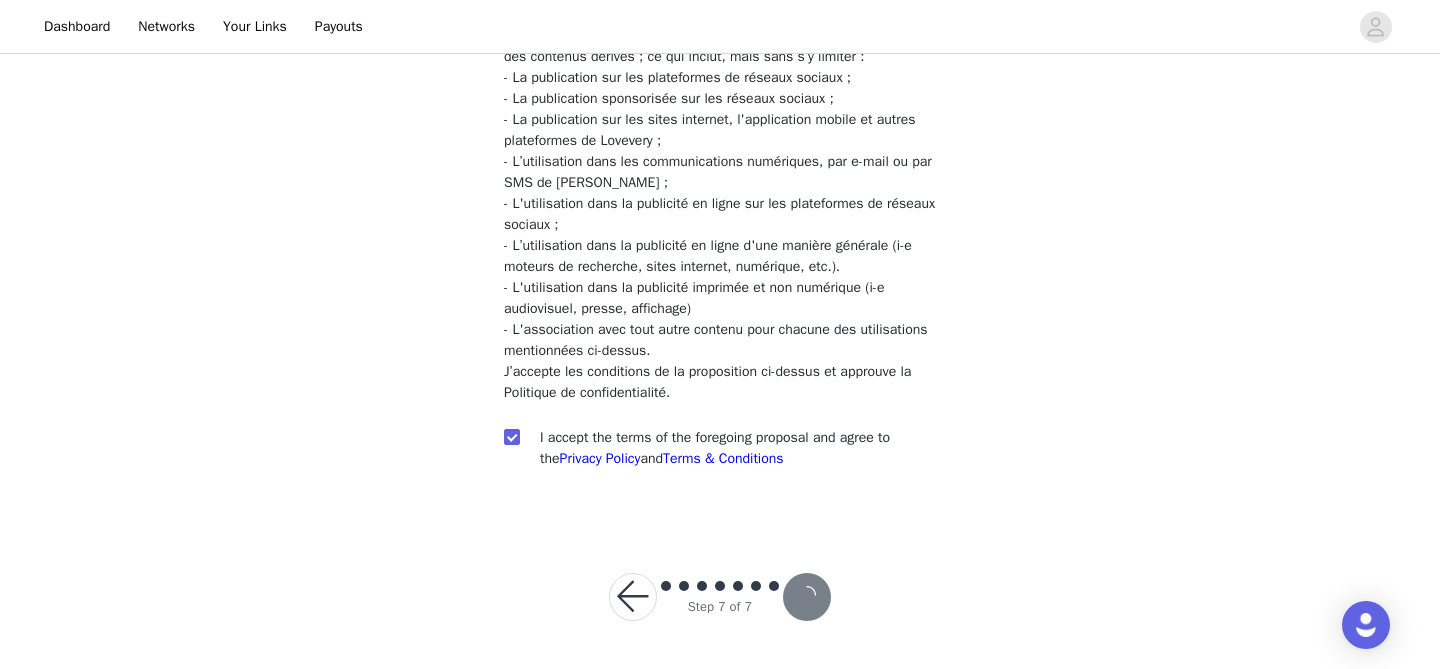 scroll, scrollTop: 400, scrollLeft: 0, axis: vertical 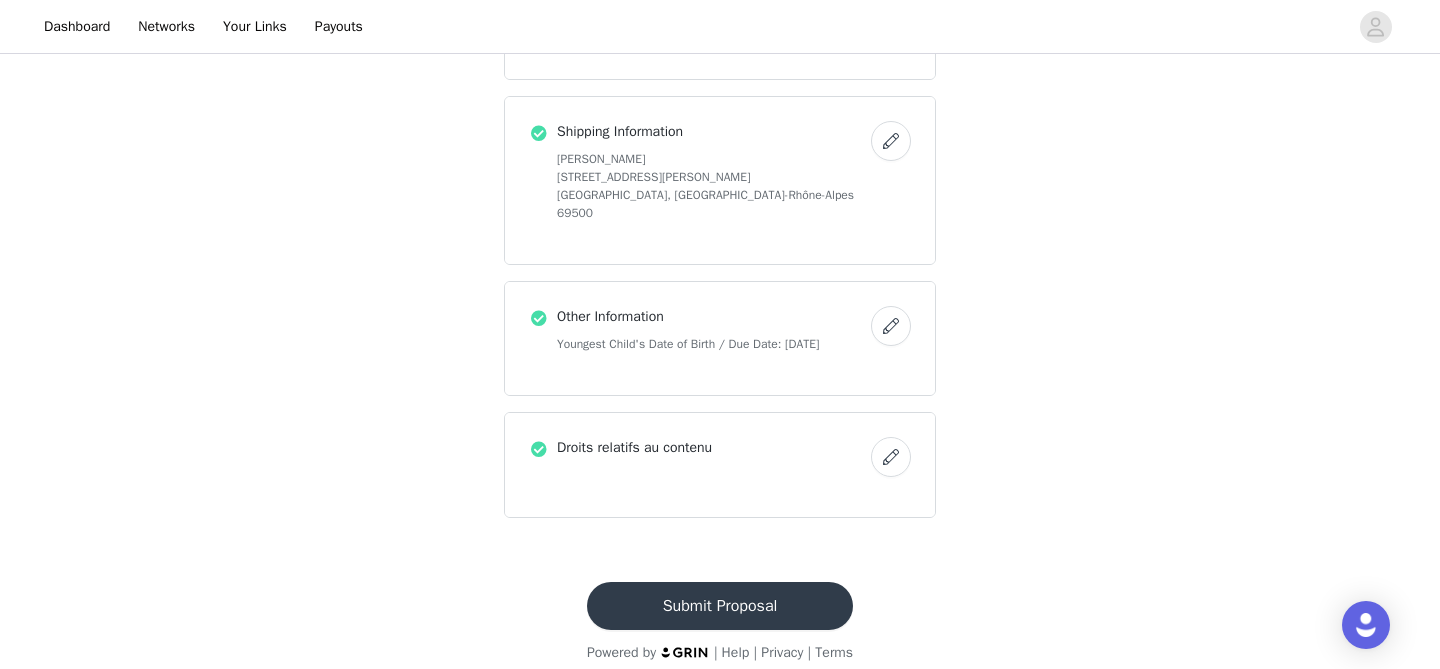 click on "Submit Proposal" at bounding box center (720, 606) 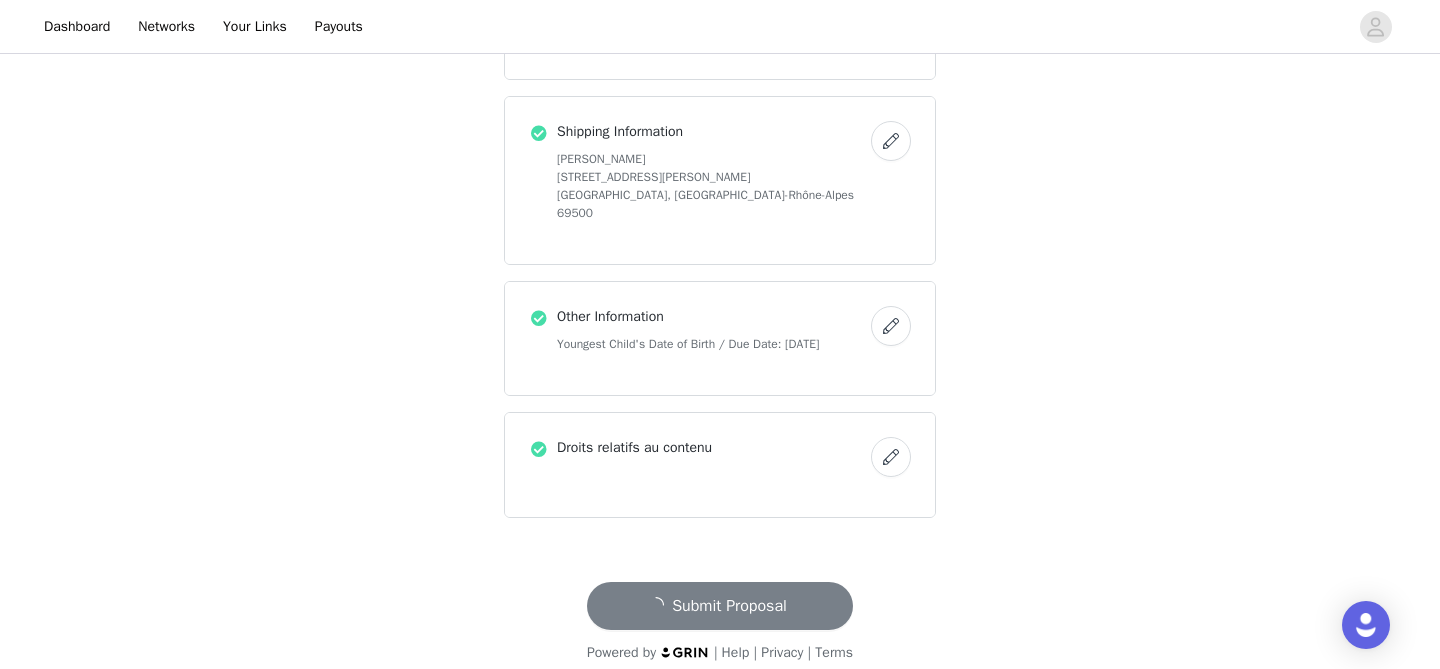 scroll, scrollTop: 0, scrollLeft: 0, axis: both 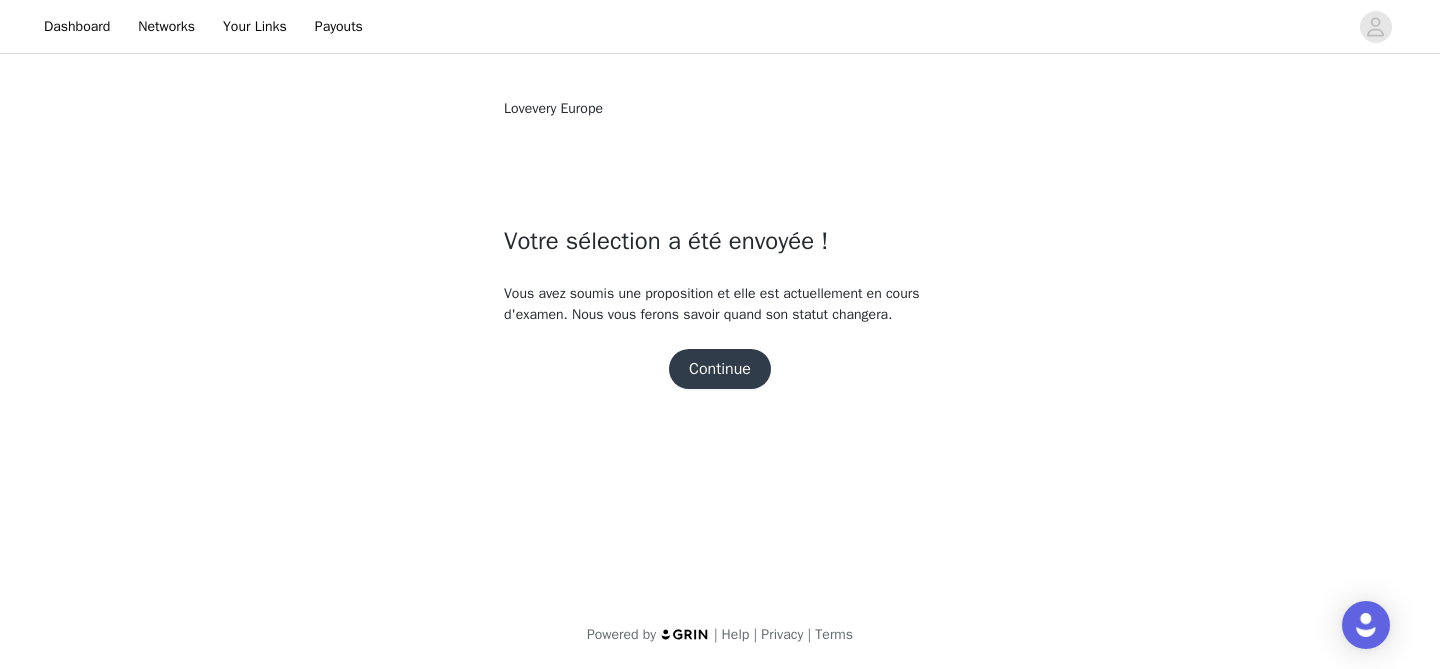 click on "Continue" at bounding box center (720, 369) 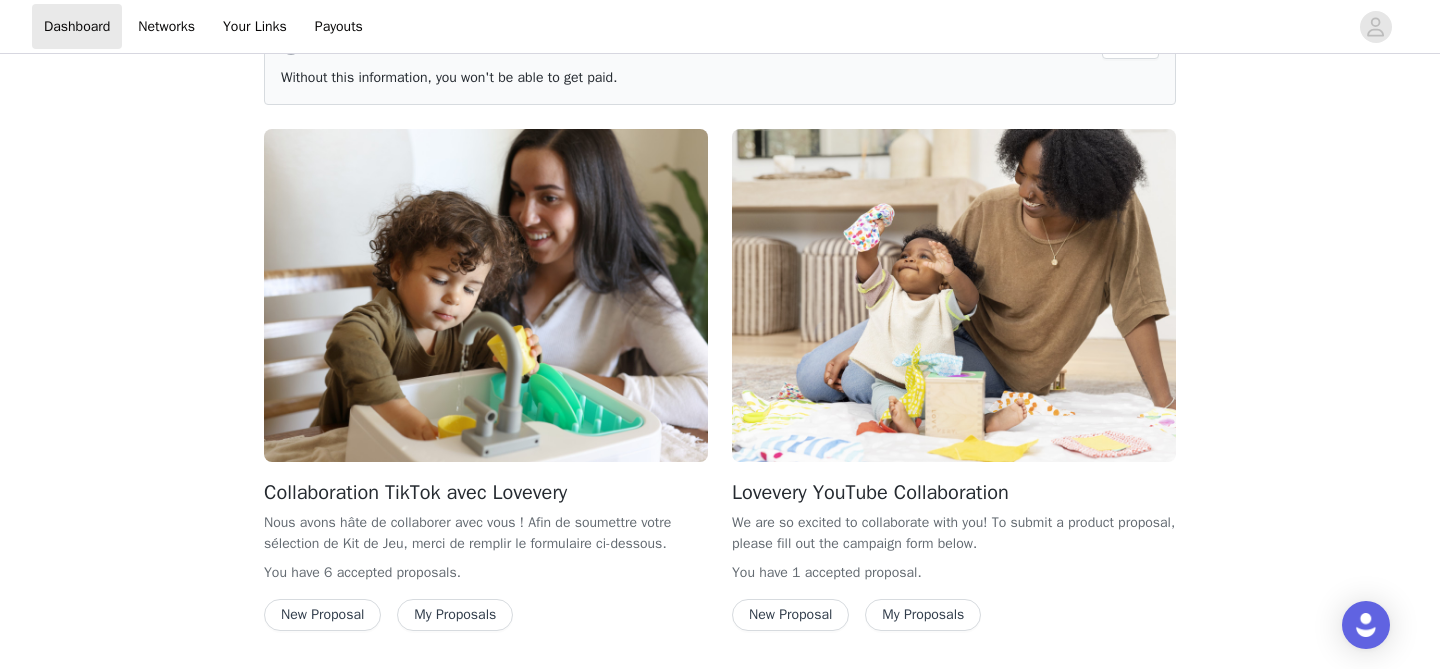 scroll, scrollTop: 77, scrollLeft: 0, axis: vertical 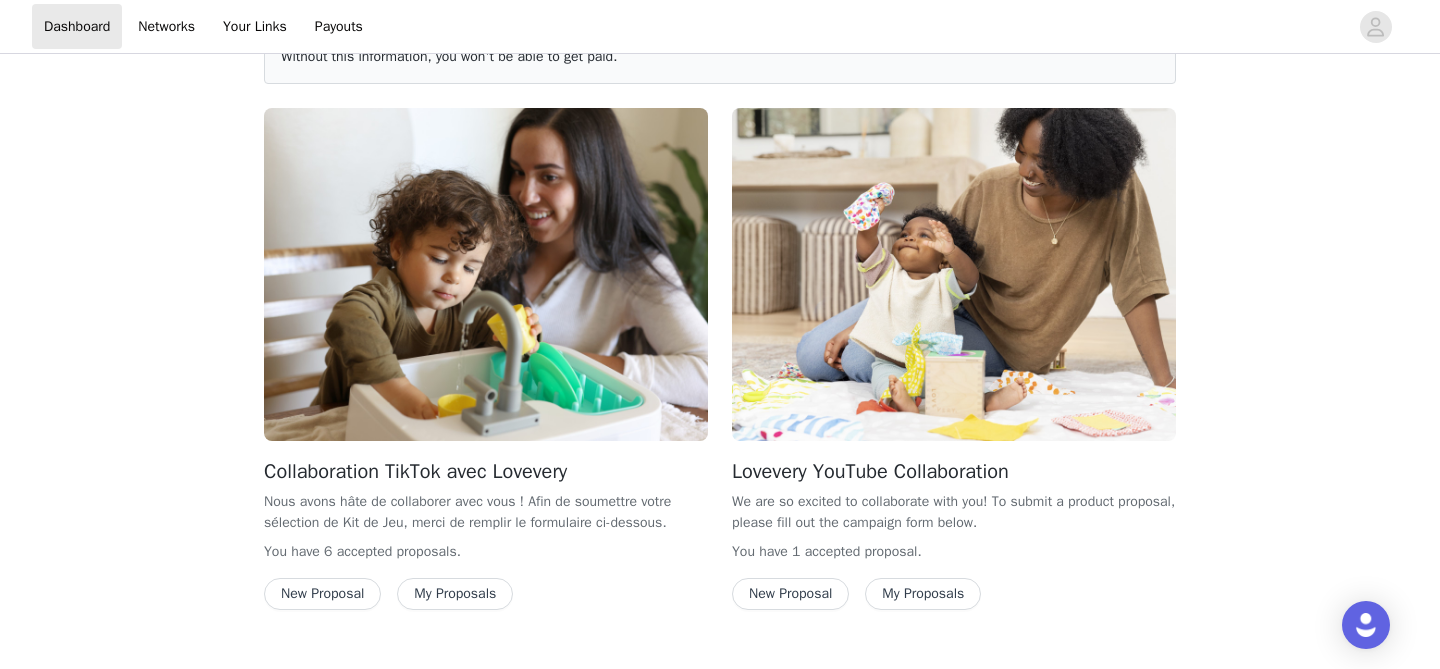 click on "My Proposals" at bounding box center [455, 594] 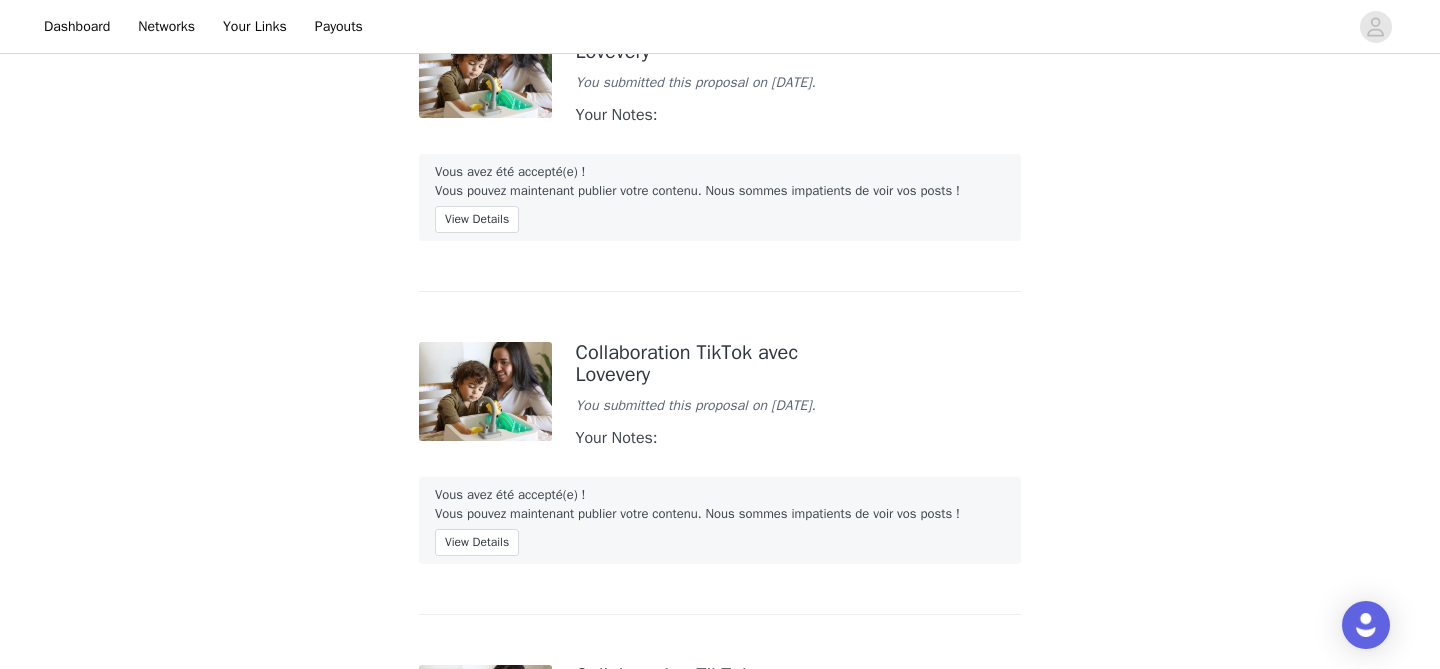 scroll, scrollTop: 1931, scrollLeft: 0, axis: vertical 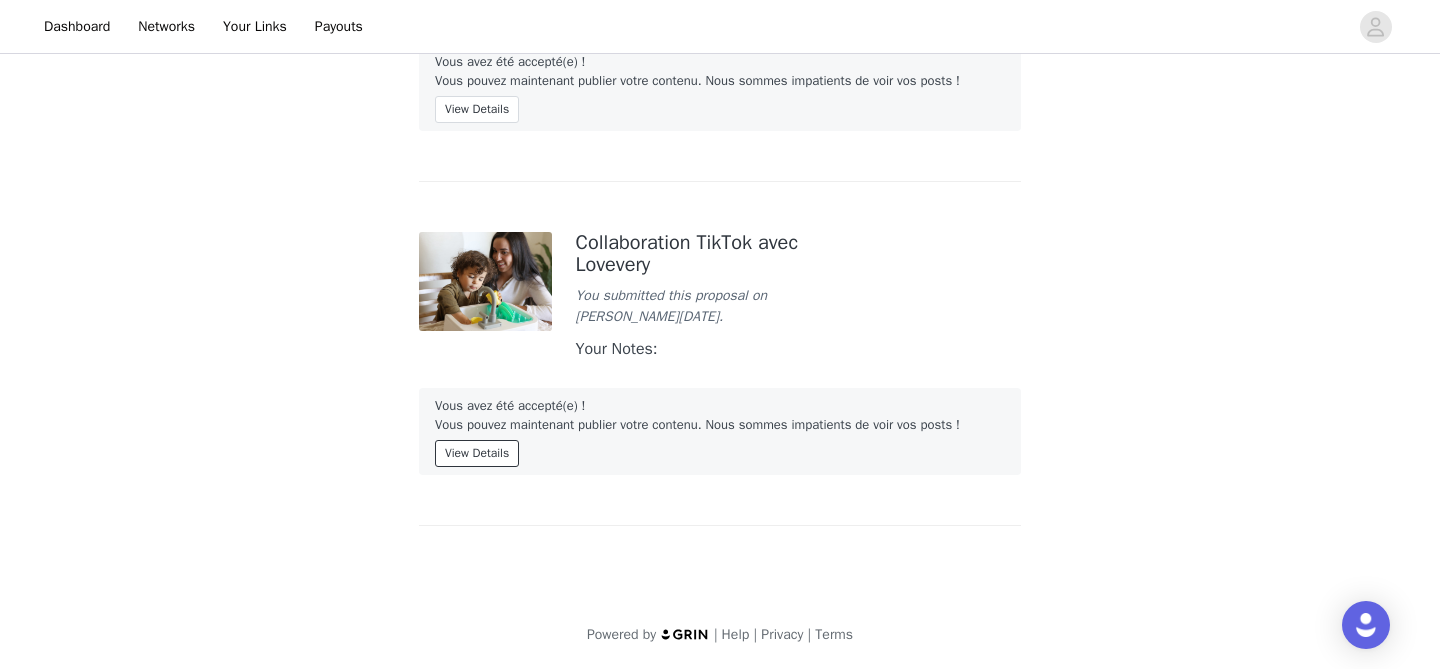click on "View Details" at bounding box center (477, 453) 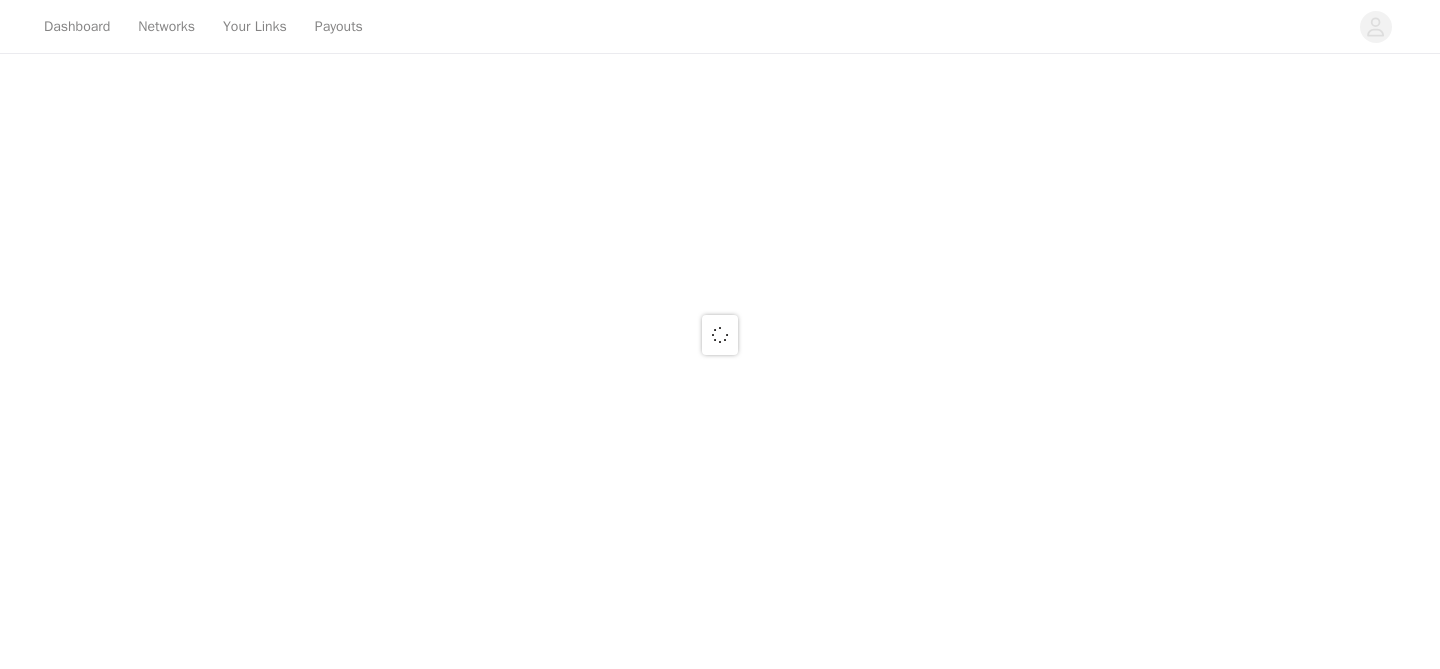 scroll, scrollTop: 0, scrollLeft: 0, axis: both 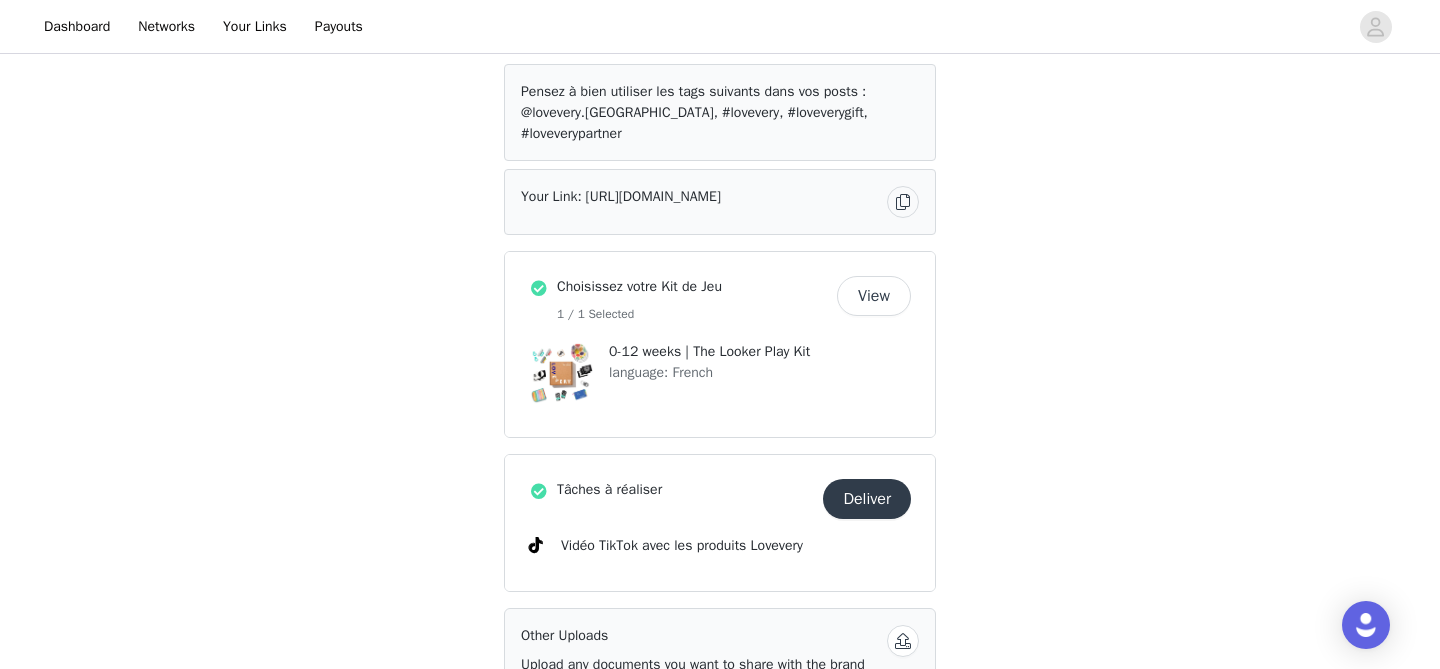 click on "Deliver" at bounding box center [867, 499] 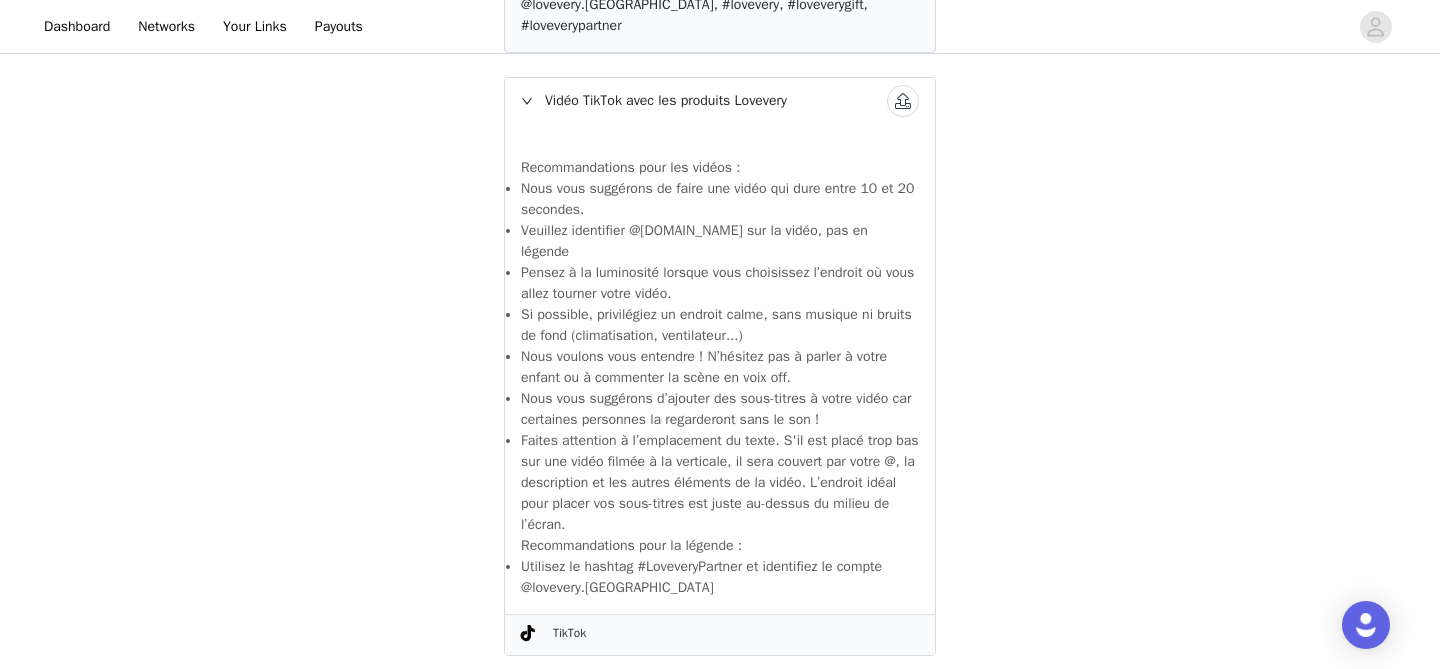 scroll, scrollTop: 1021, scrollLeft: 0, axis: vertical 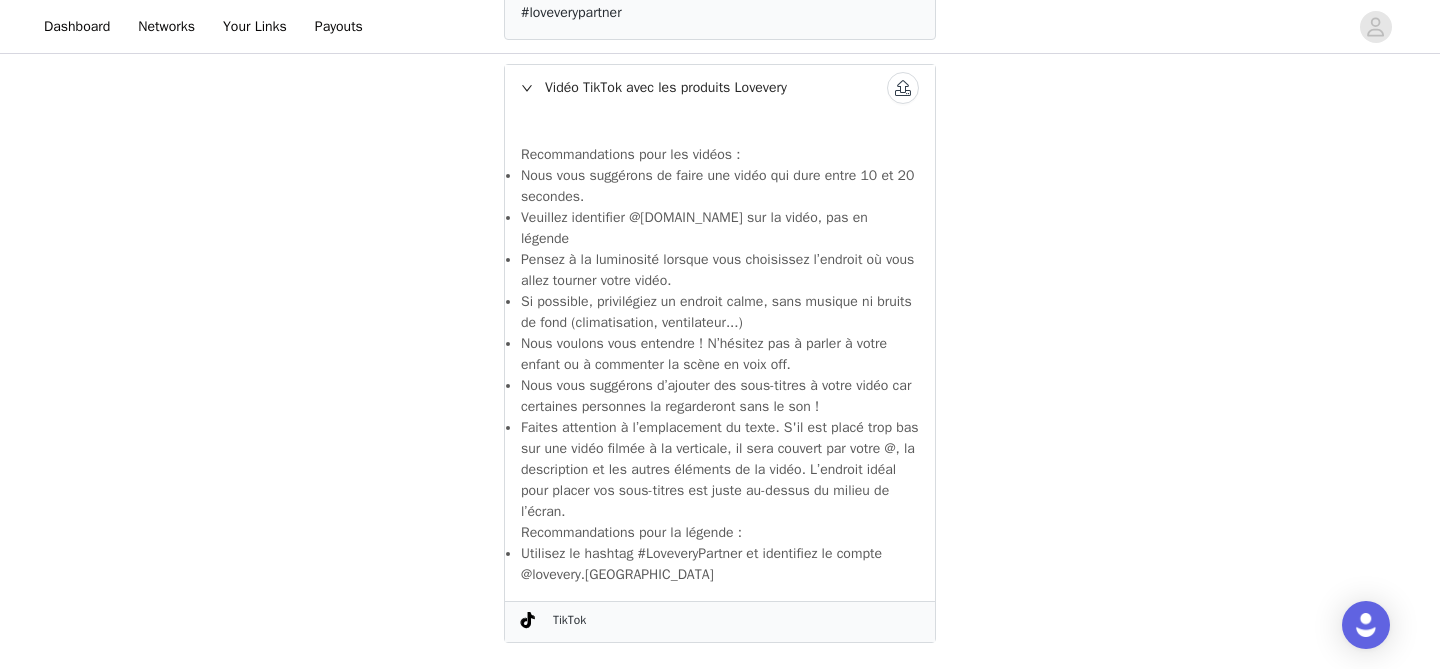 click at bounding box center (903, 88) 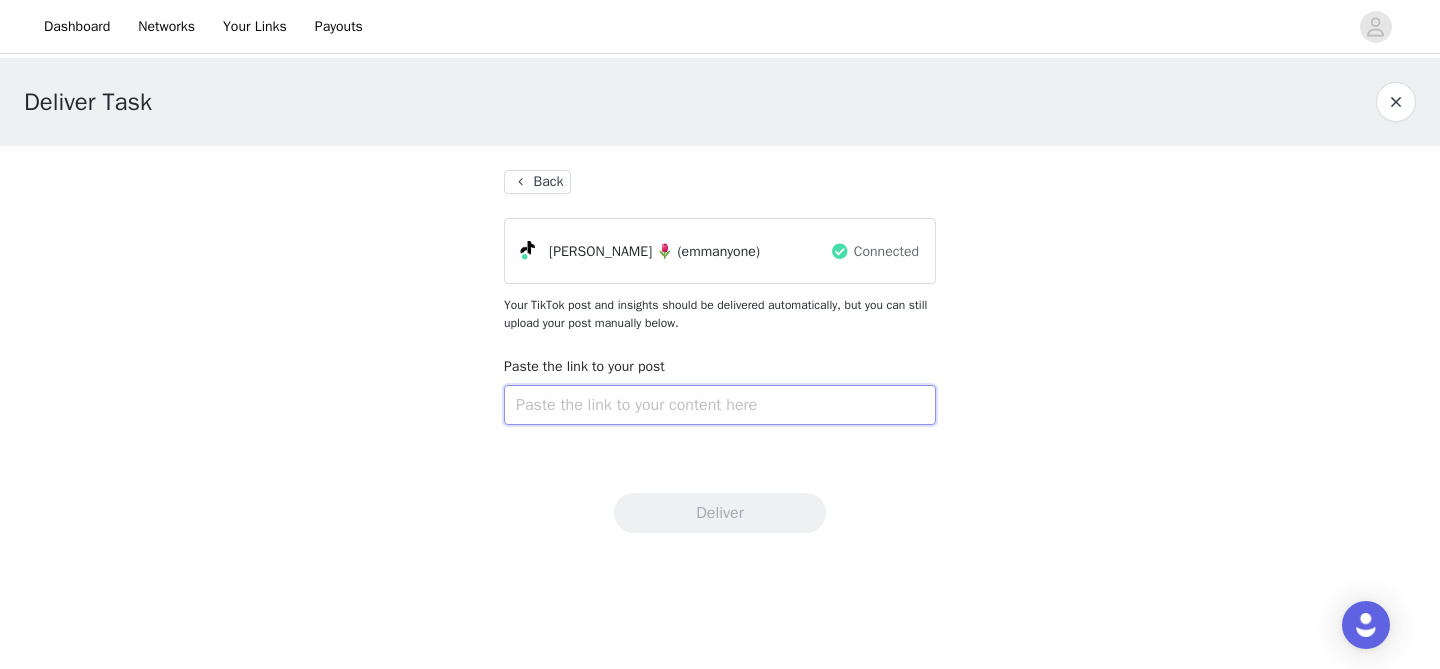 click at bounding box center [720, 405] 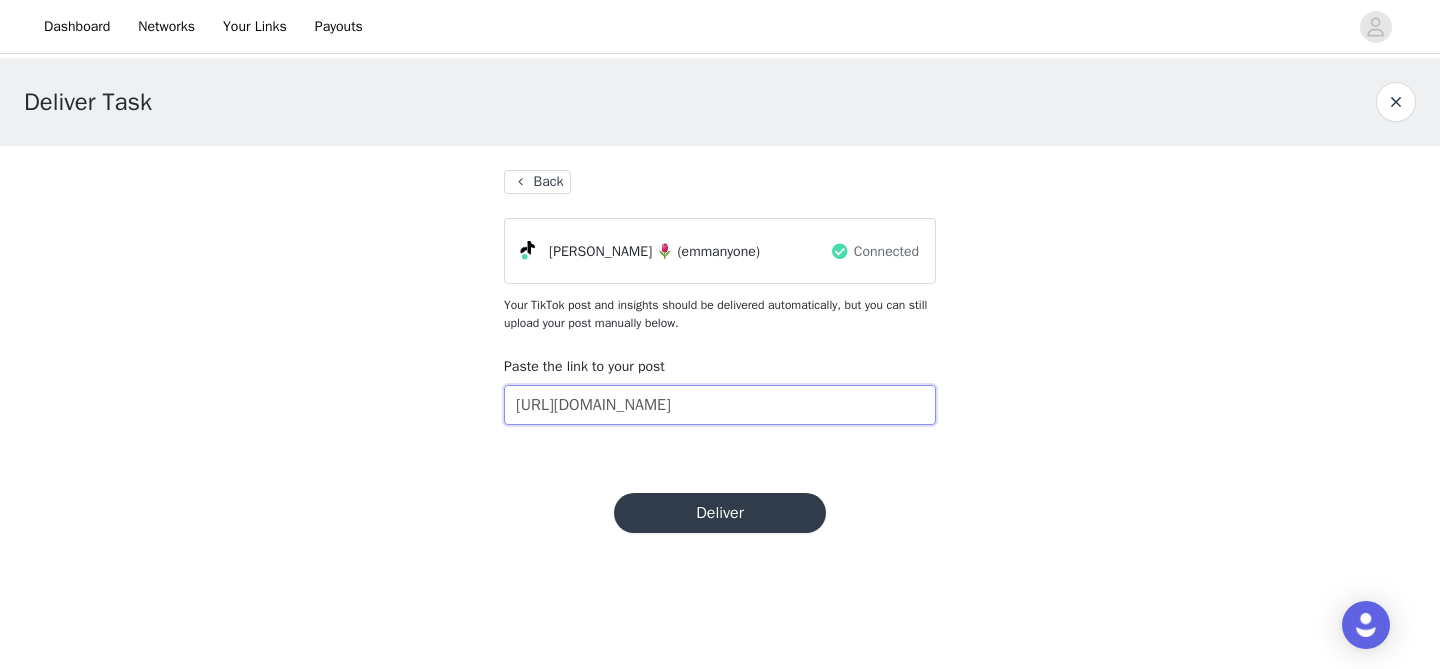 scroll, scrollTop: 0, scrollLeft: 99, axis: horizontal 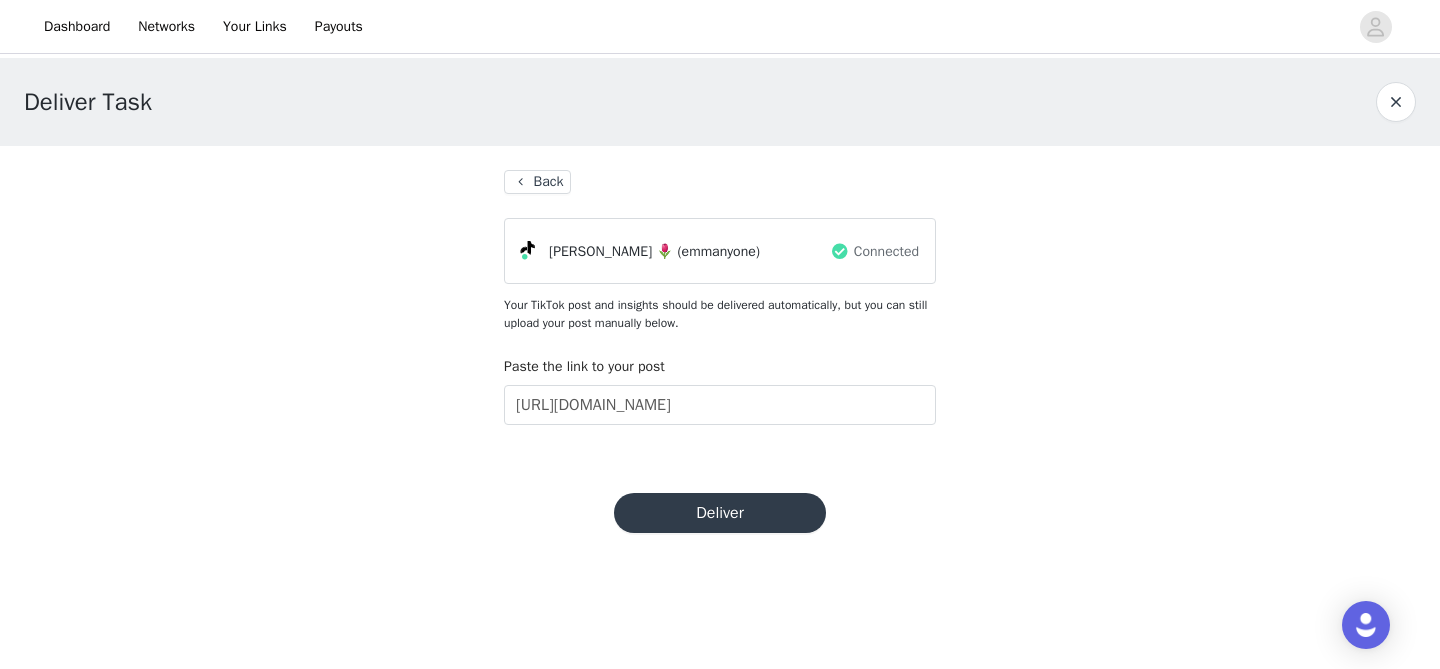 click on "Deliver" at bounding box center [720, 513] 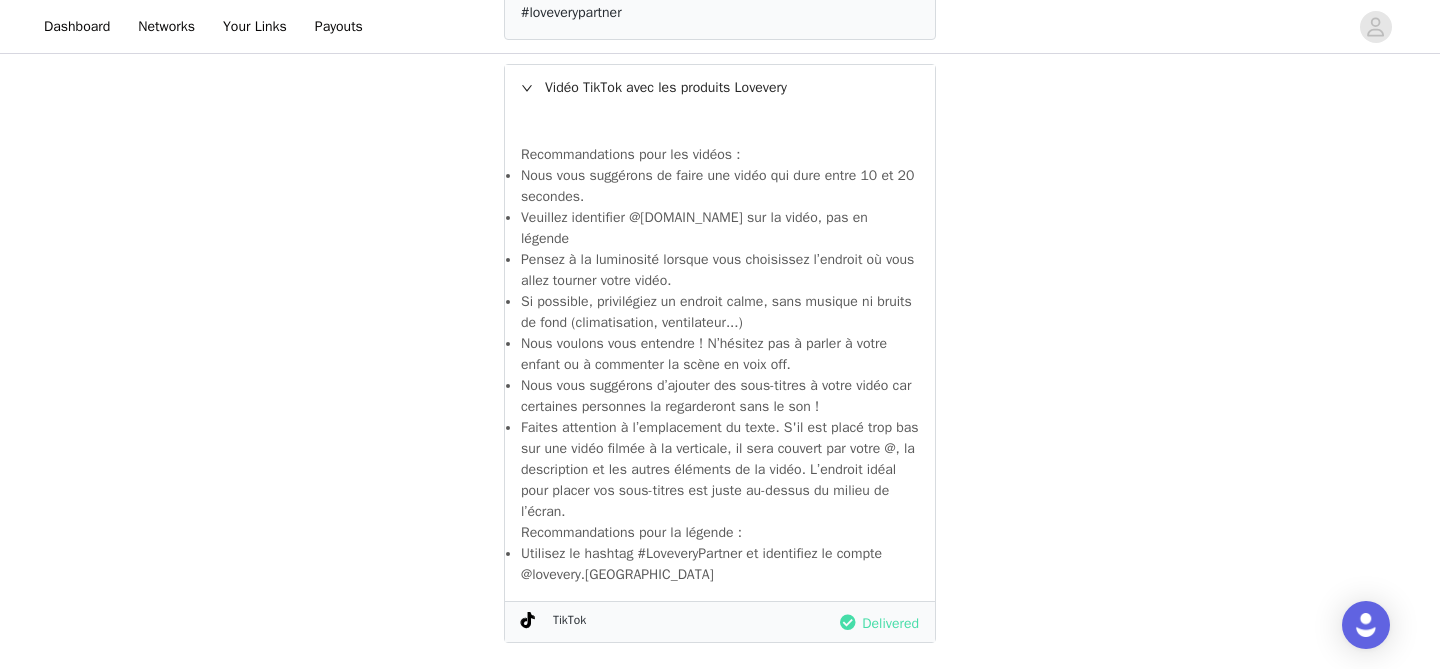 scroll, scrollTop: 0, scrollLeft: 0, axis: both 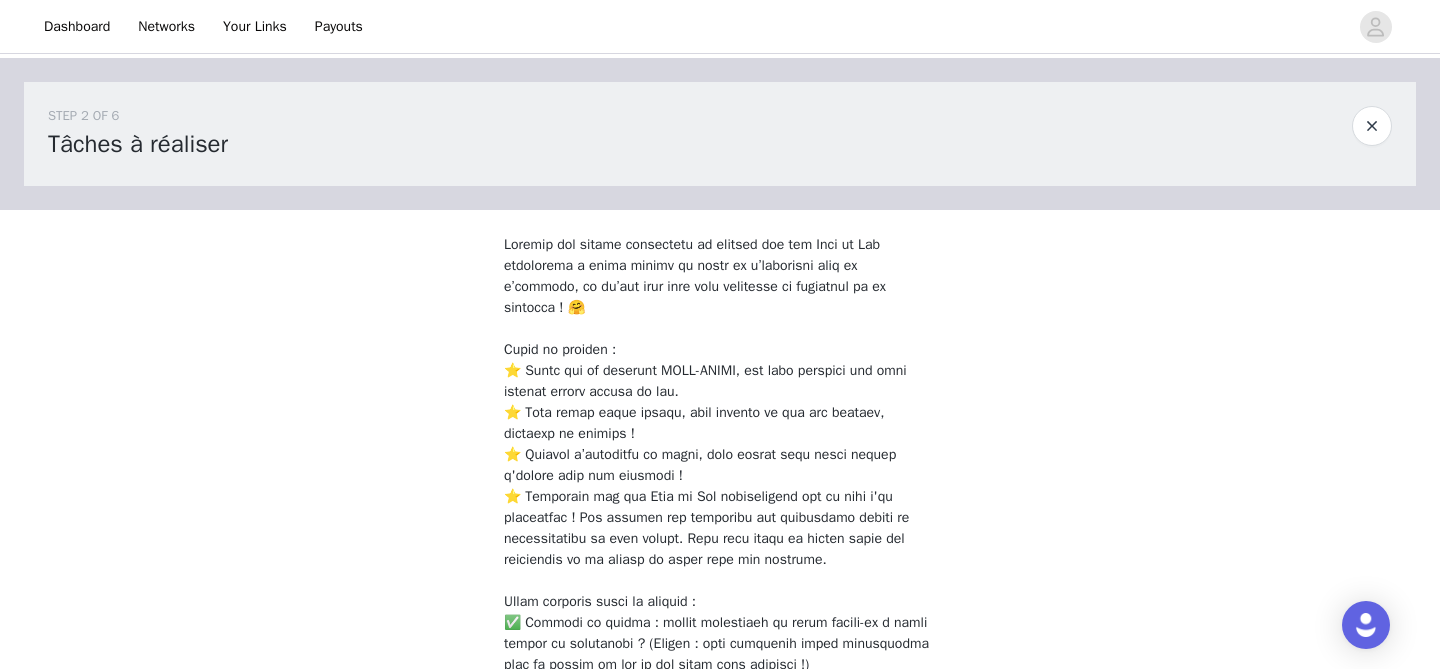 click at bounding box center (1372, 126) 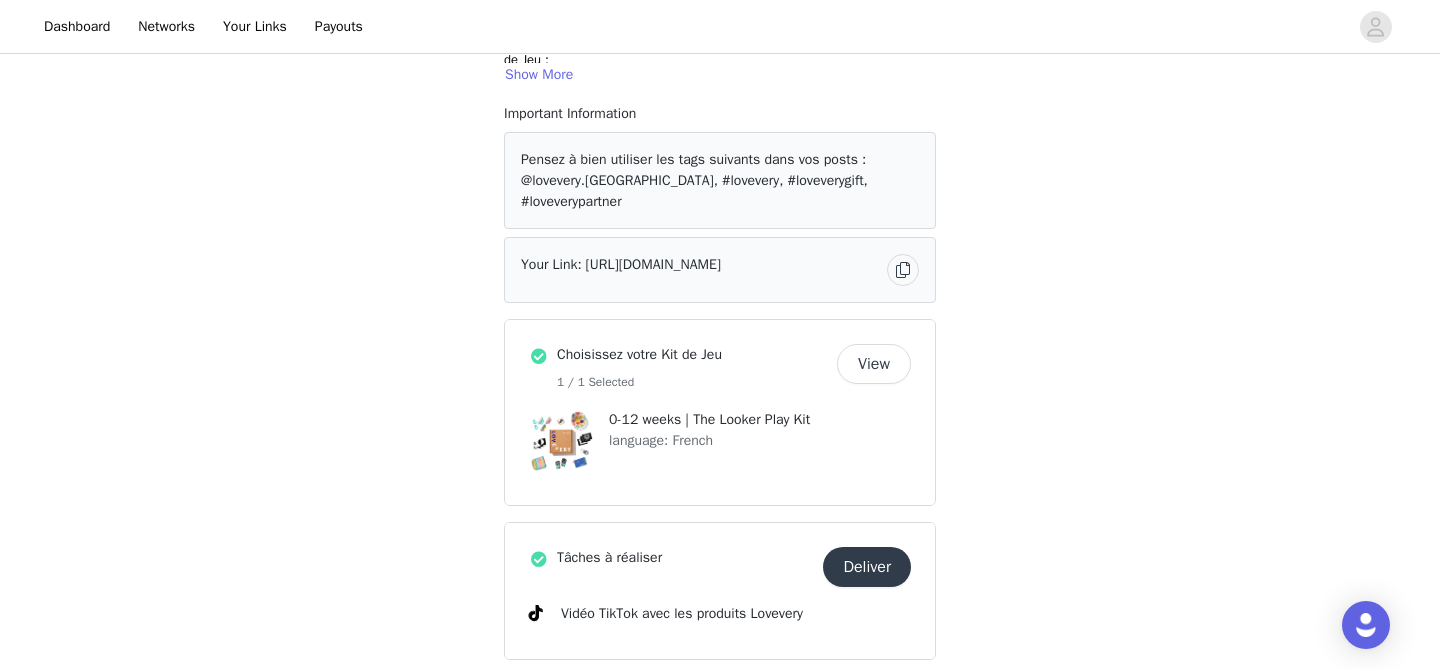 scroll, scrollTop: 0, scrollLeft: 0, axis: both 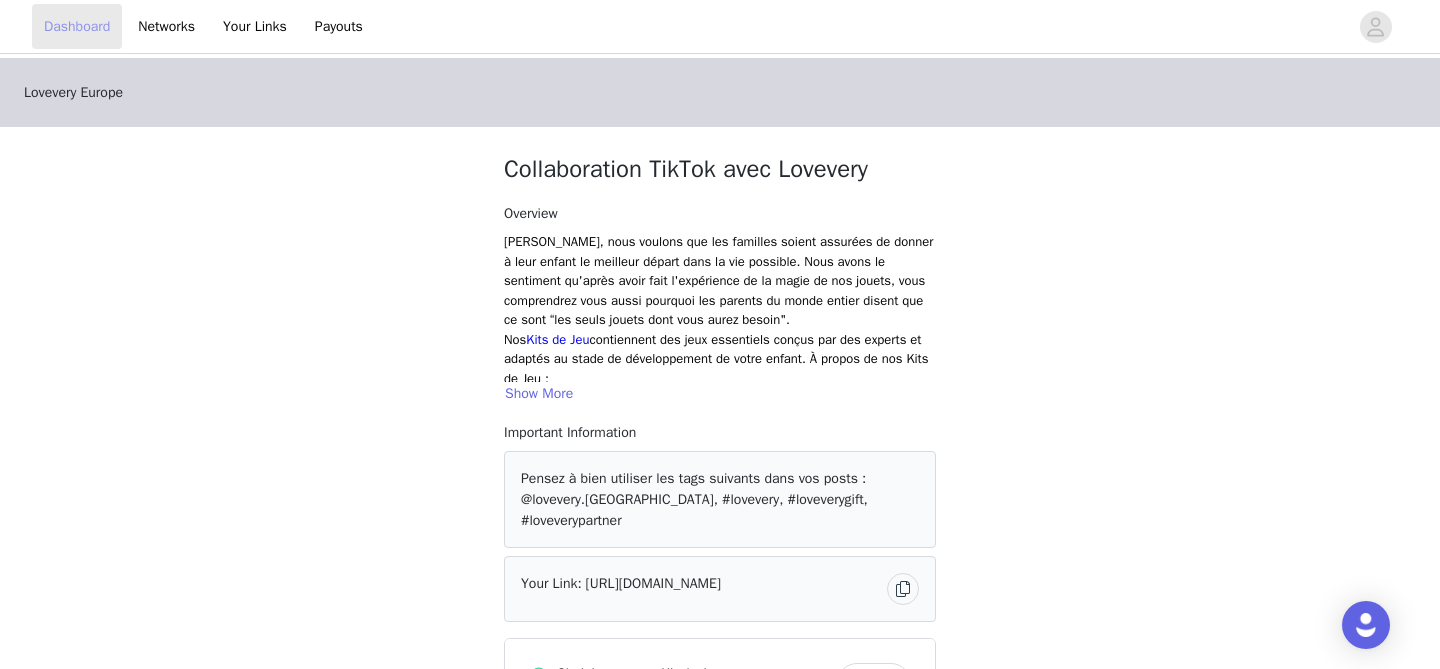 click on "Dashboard" at bounding box center (77, 26) 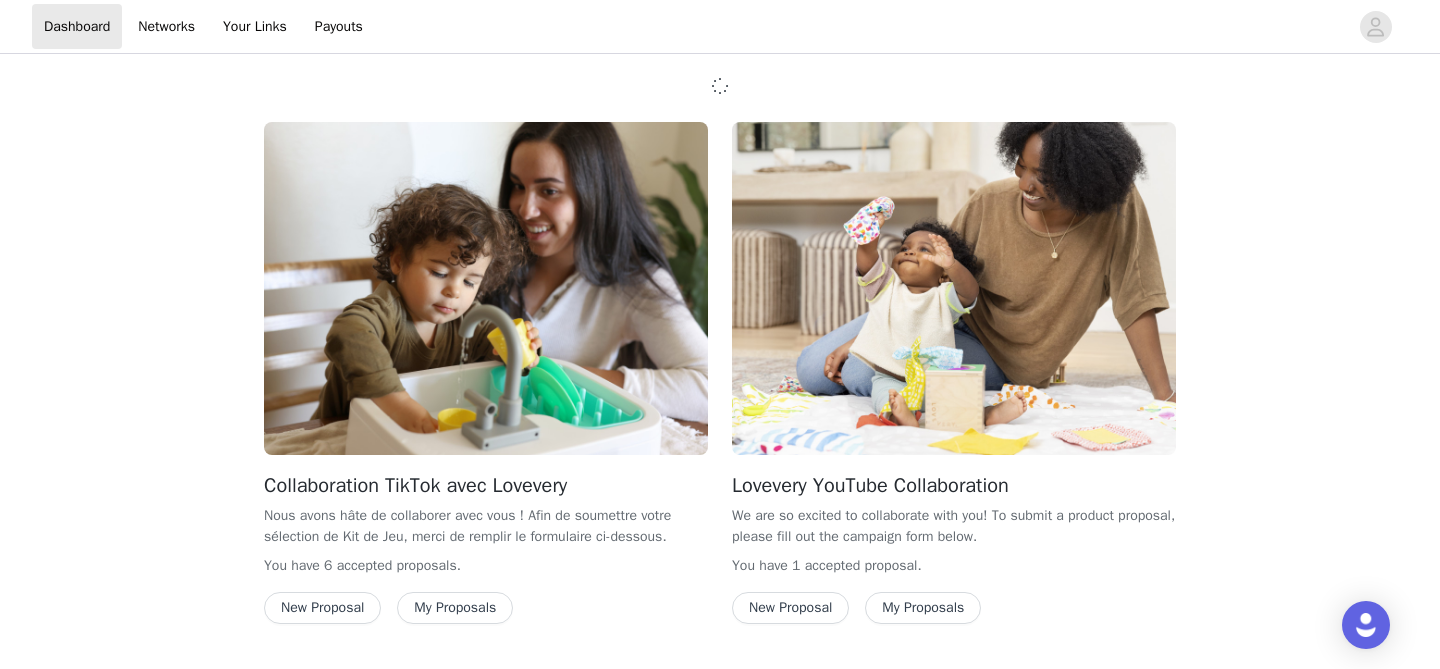click on "Collaboration TikTok avec Lovevery   Nous avons hâte de collaborer avec vous ! Afin de soumettre votre sélection de Kit de Jeu, merci de remplir le formulaire ci-dessous.
You have 6 accepted proposal s .
New Proposal   My Proposals" at bounding box center [486, 547] 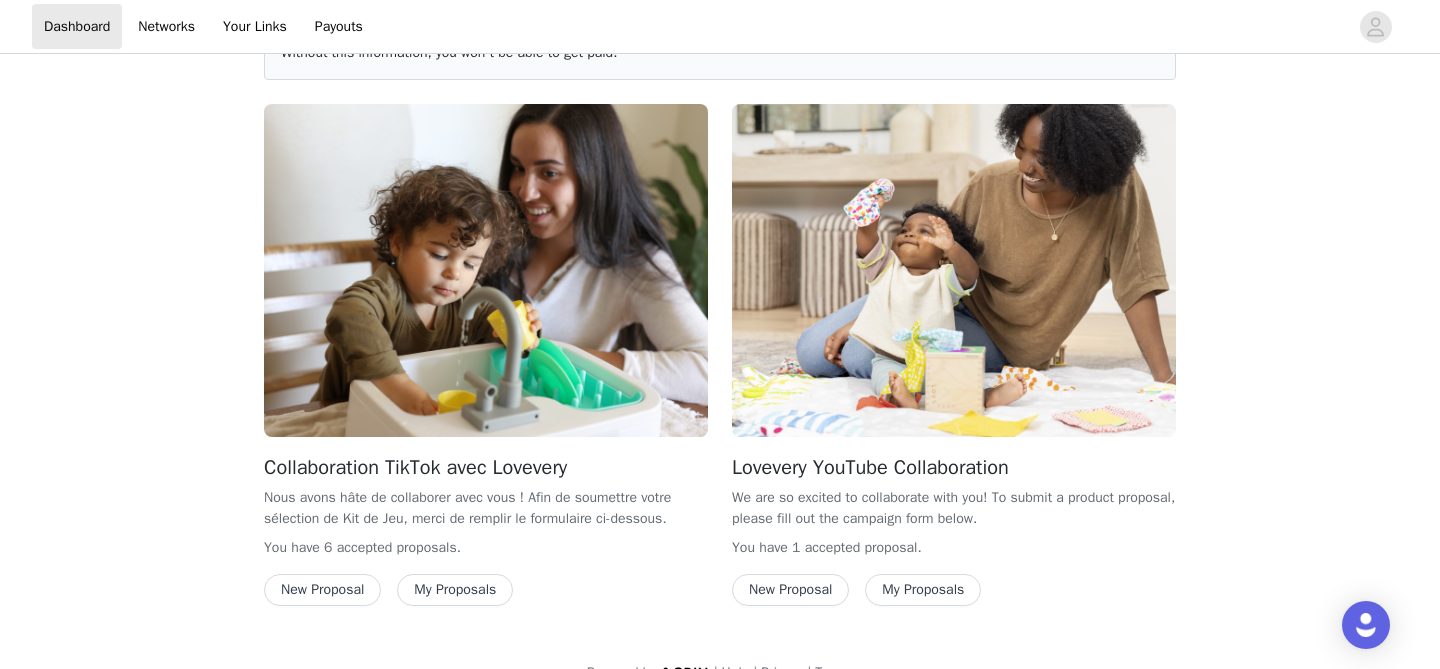 scroll, scrollTop: 87, scrollLeft: 0, axis: vertical 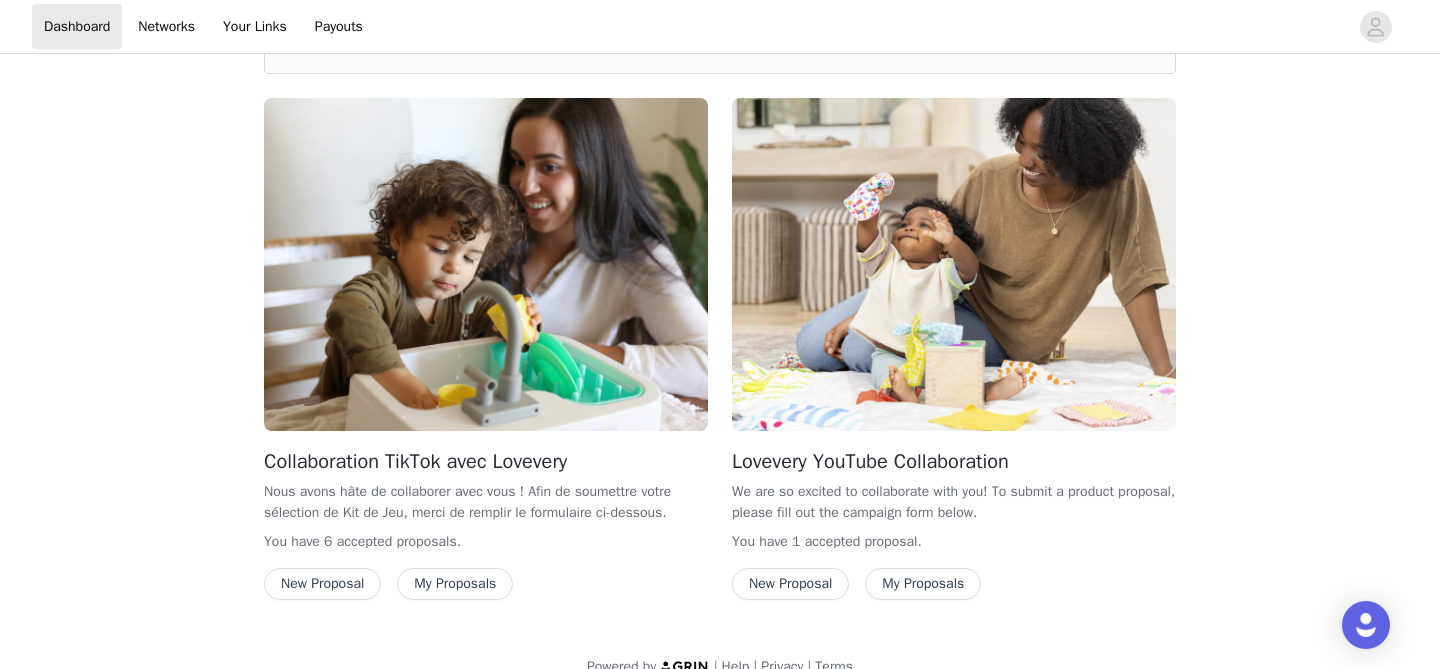 click on "My Proposals" at bounding box center (455, 584) 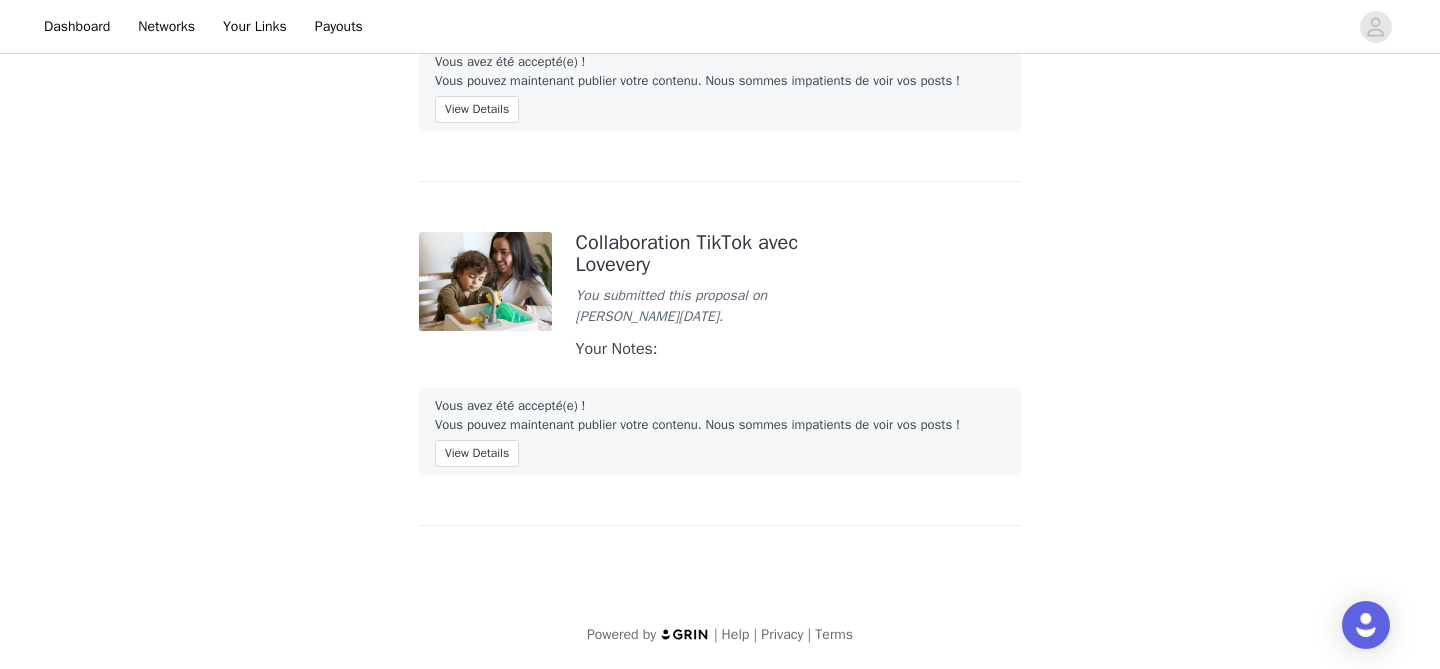 scroll, scrollTop: 1931, scrollLeft: 0, axis: vertical 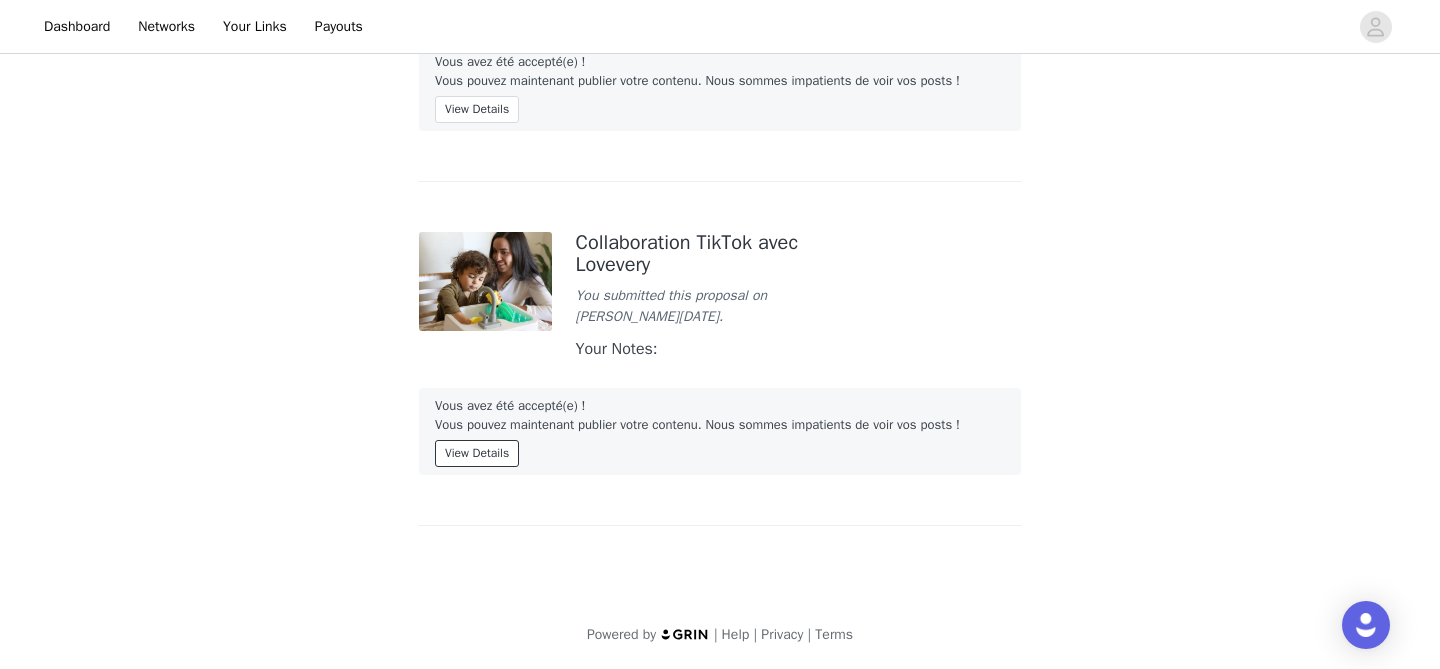 click on "View Details" at bounding box center (477, 453) 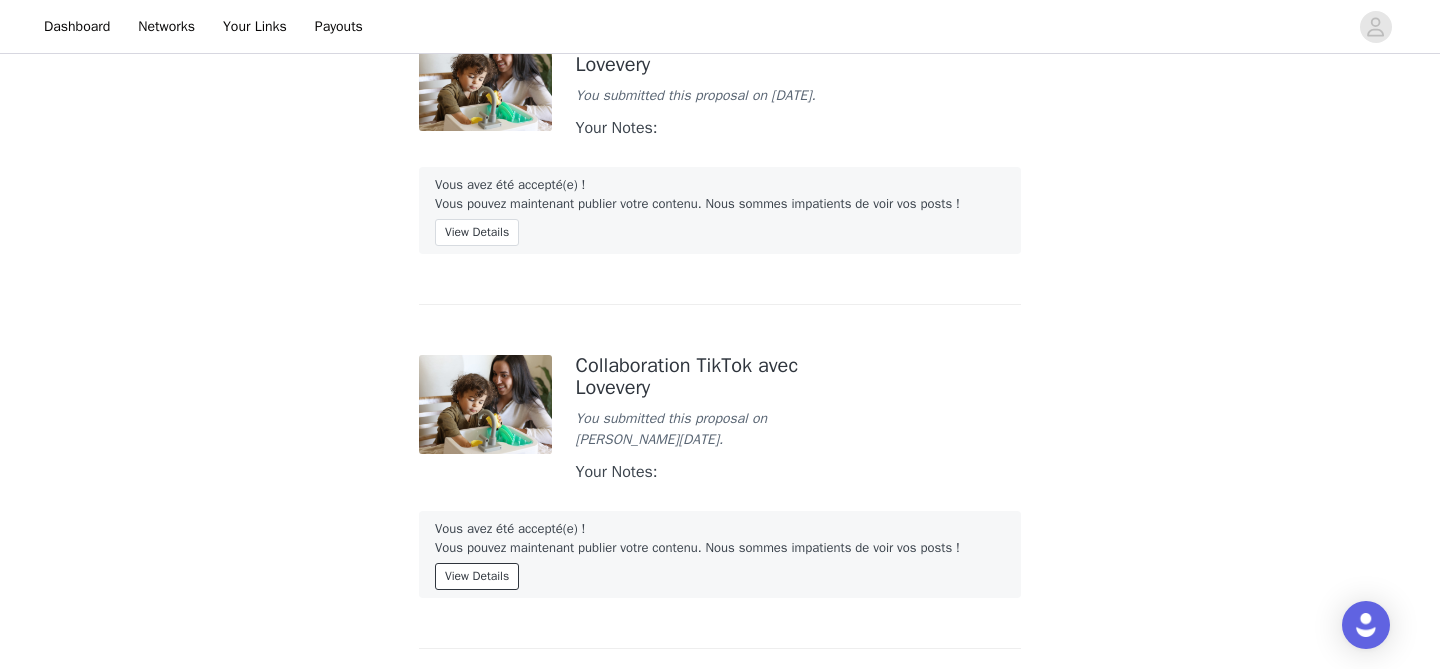 scroll, scrollTop: 1675, scrollLeft: 0, axis: vertical 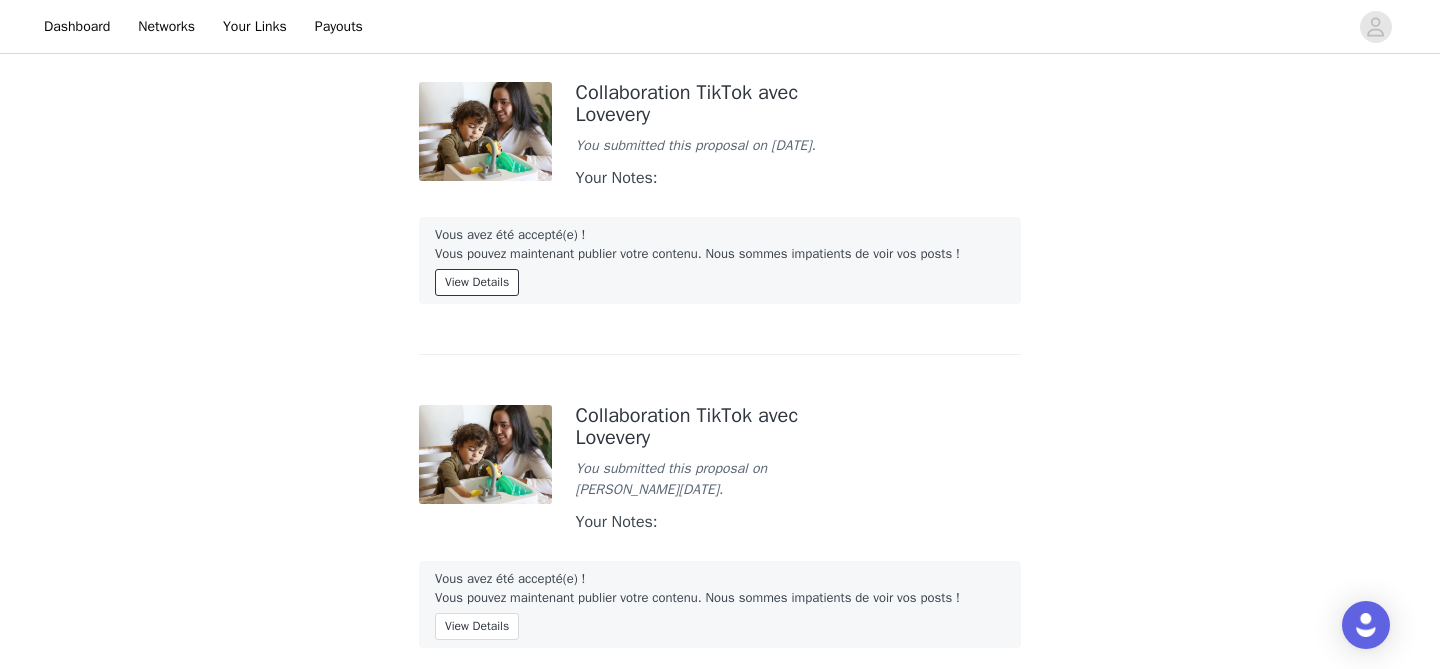 click on "View Details" at bounding box center [477, 282] 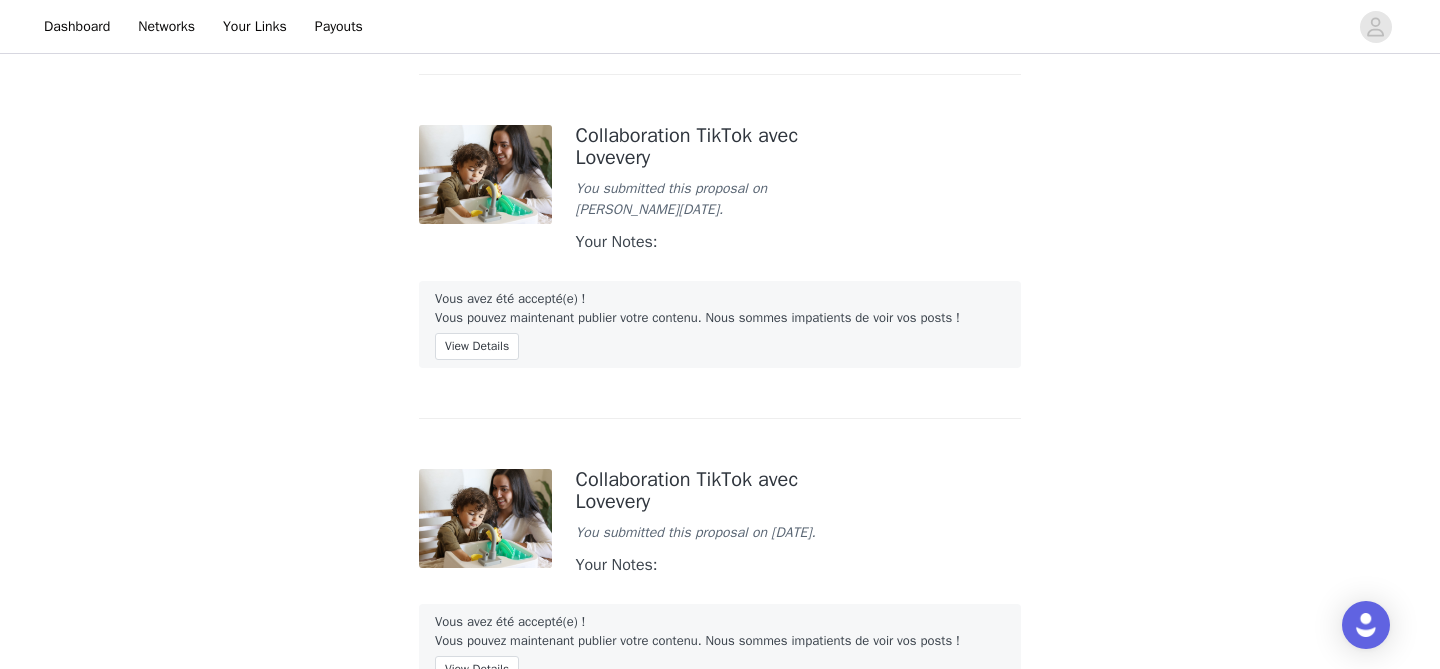 scroll, scrollTop: 323, scrollLeft: 0, axis: vertical 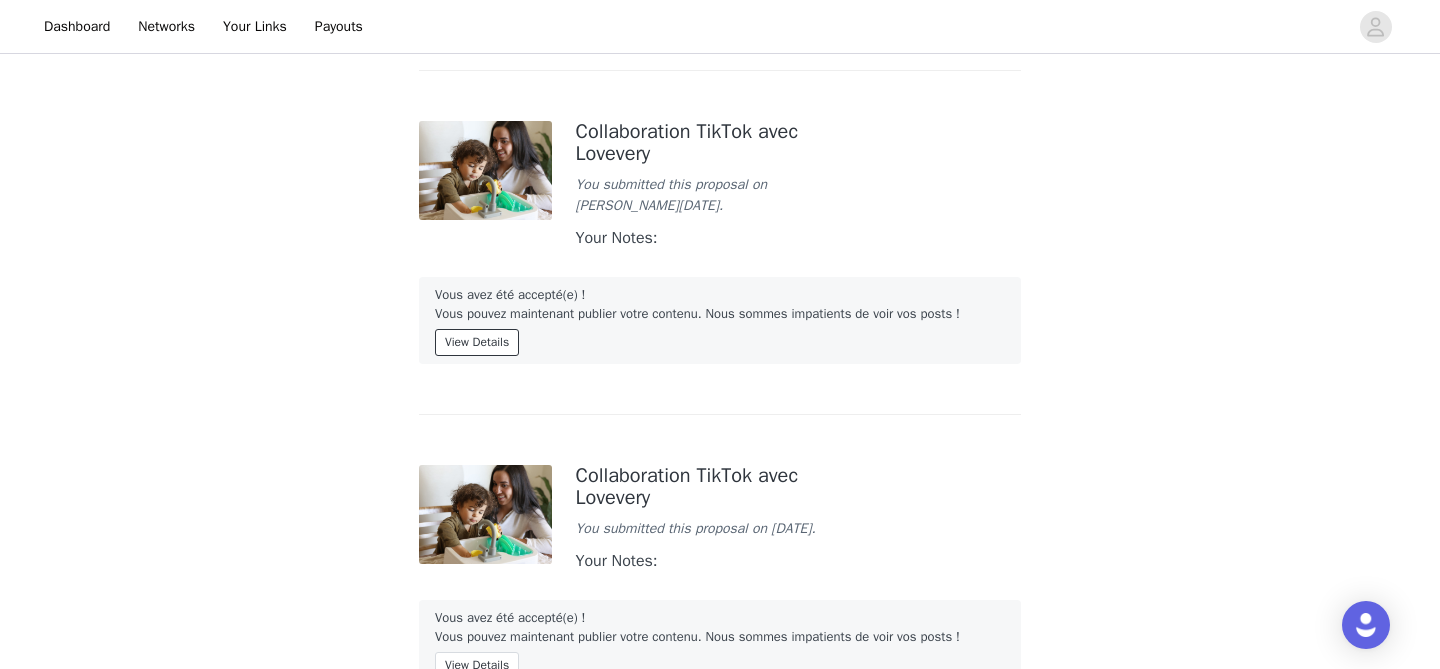 click on "View Details" at bounding box center [477, 342] 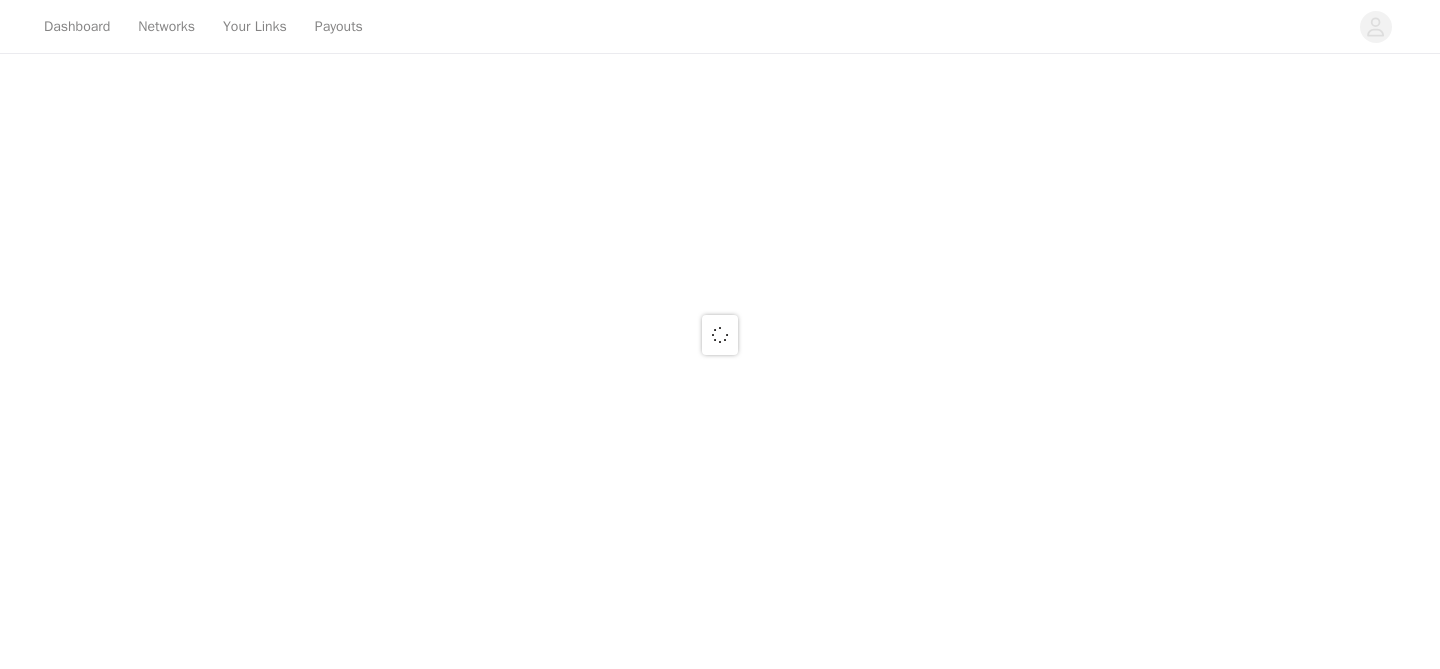 scroll, scrollTop: 0, scrollLeft: 0, axis: both 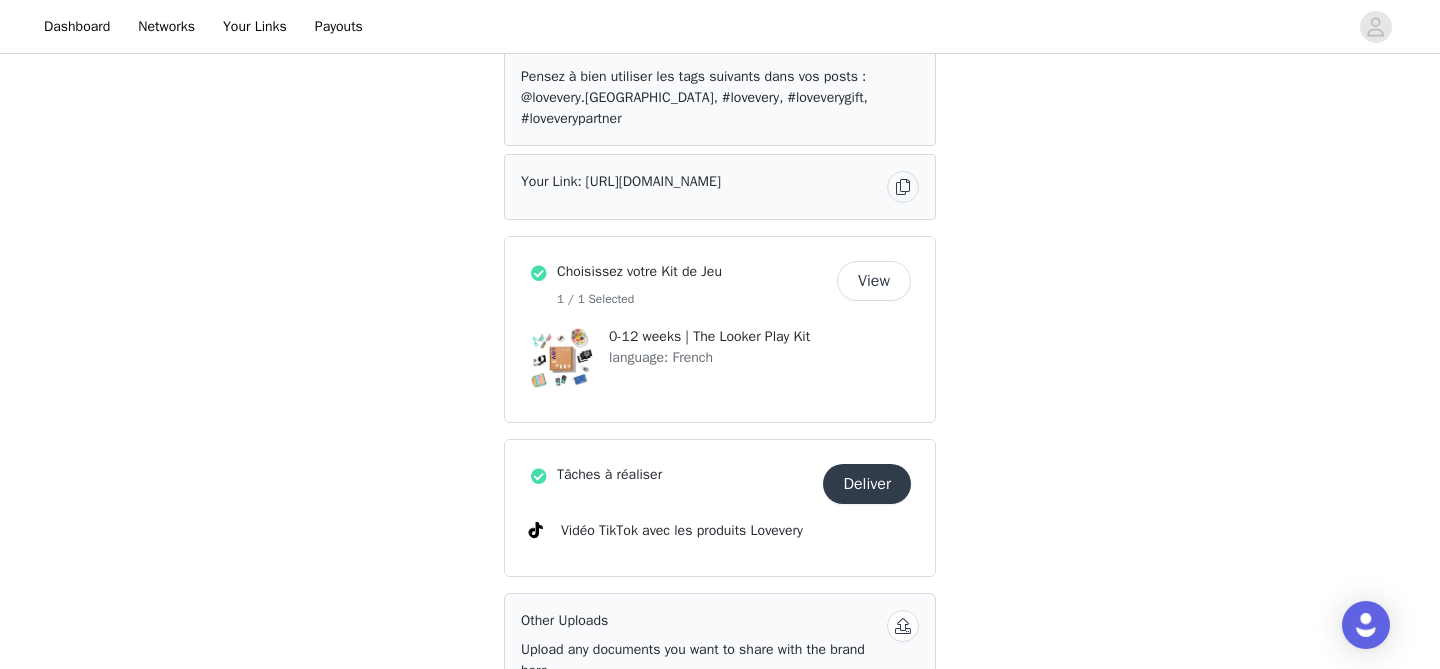 click on "Deliver" at bounding box center (867, 484) 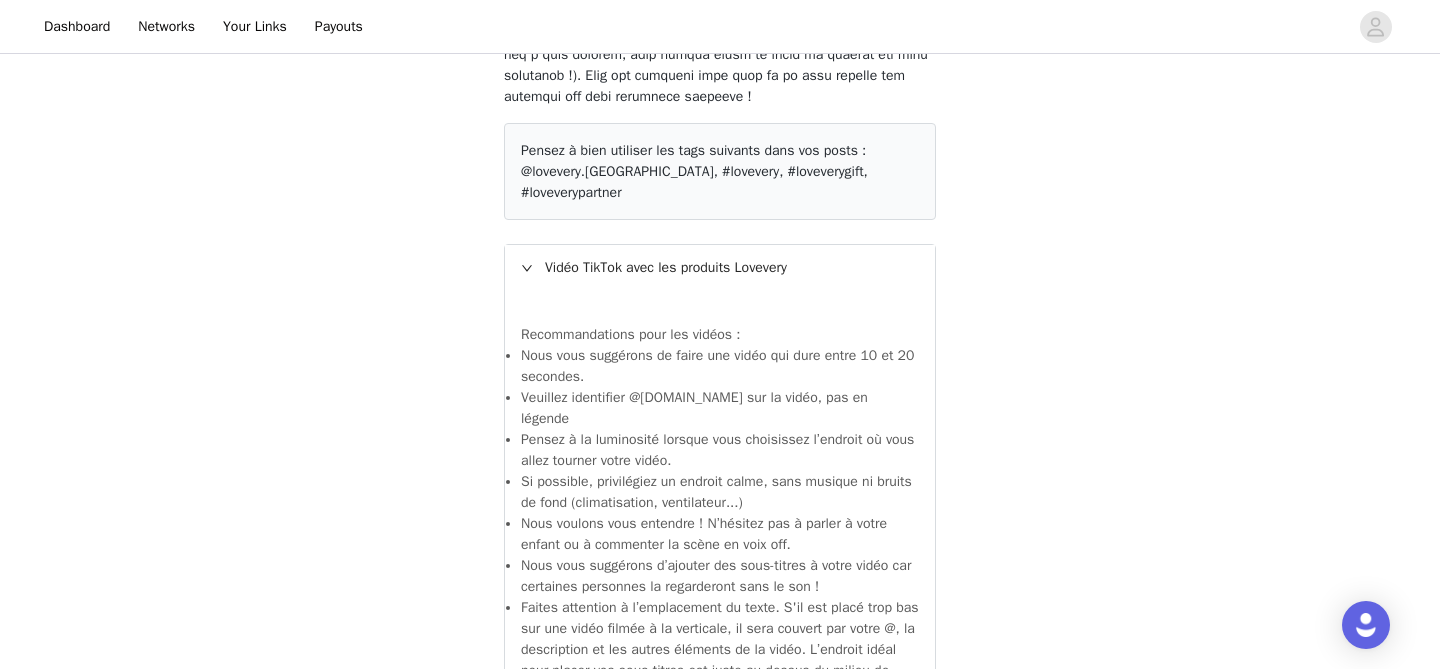 scroll, scrollTop: 869, scrollLeft: 0, axis: vertical 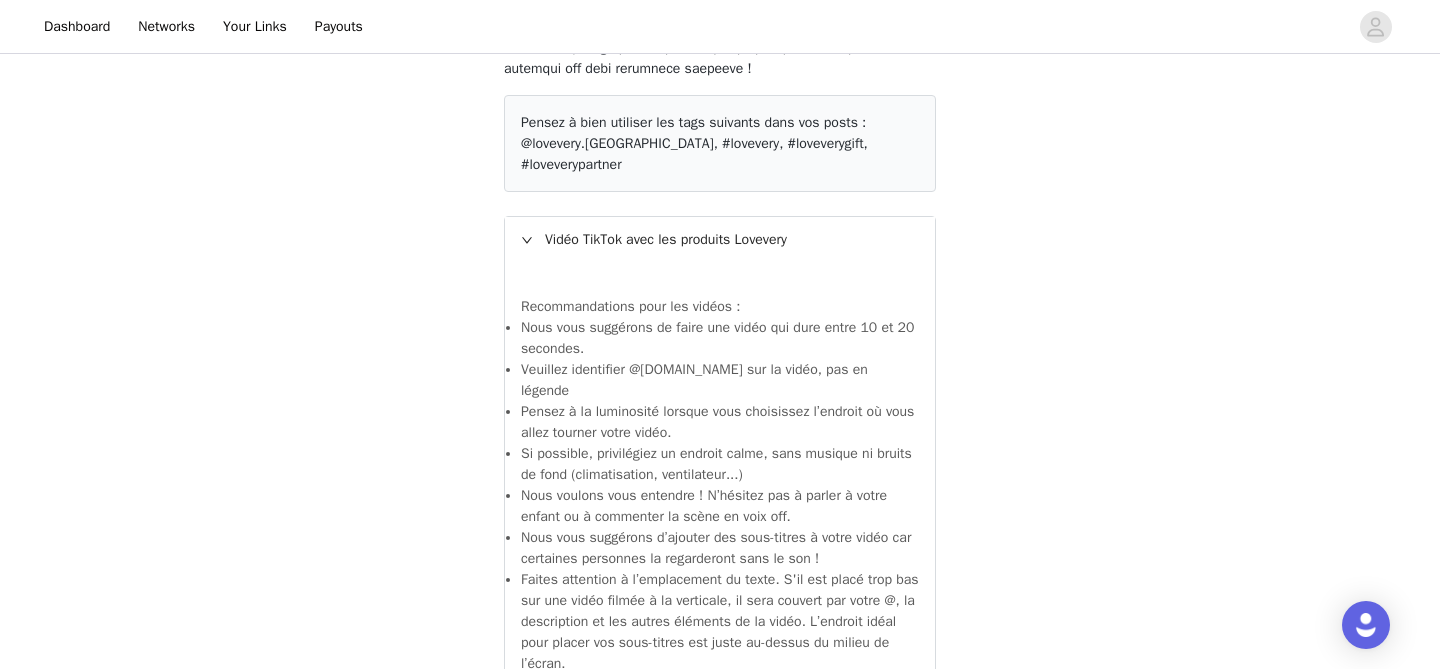 click on "Vidéo TikTok avec les produits Lovevery" at bounding box center (720, 240) 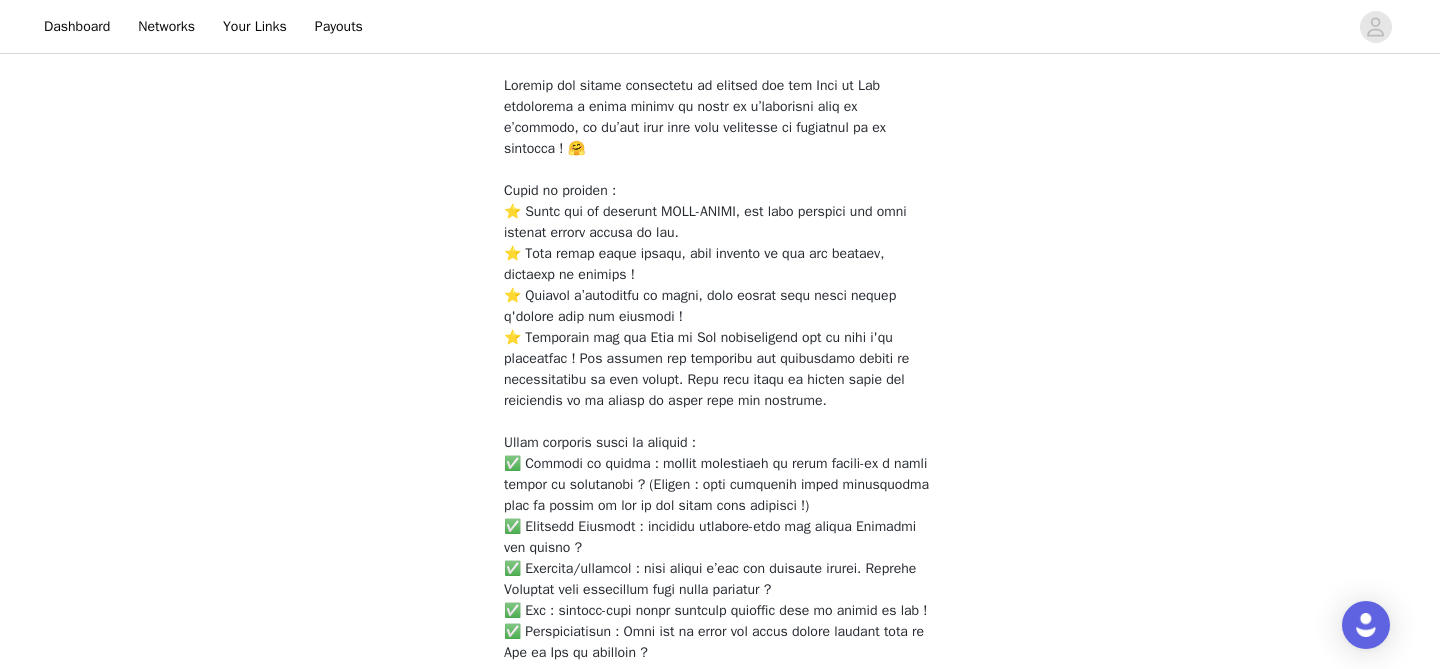 scroll, scrollTop: 0, scrollLeft: 0, axis: both 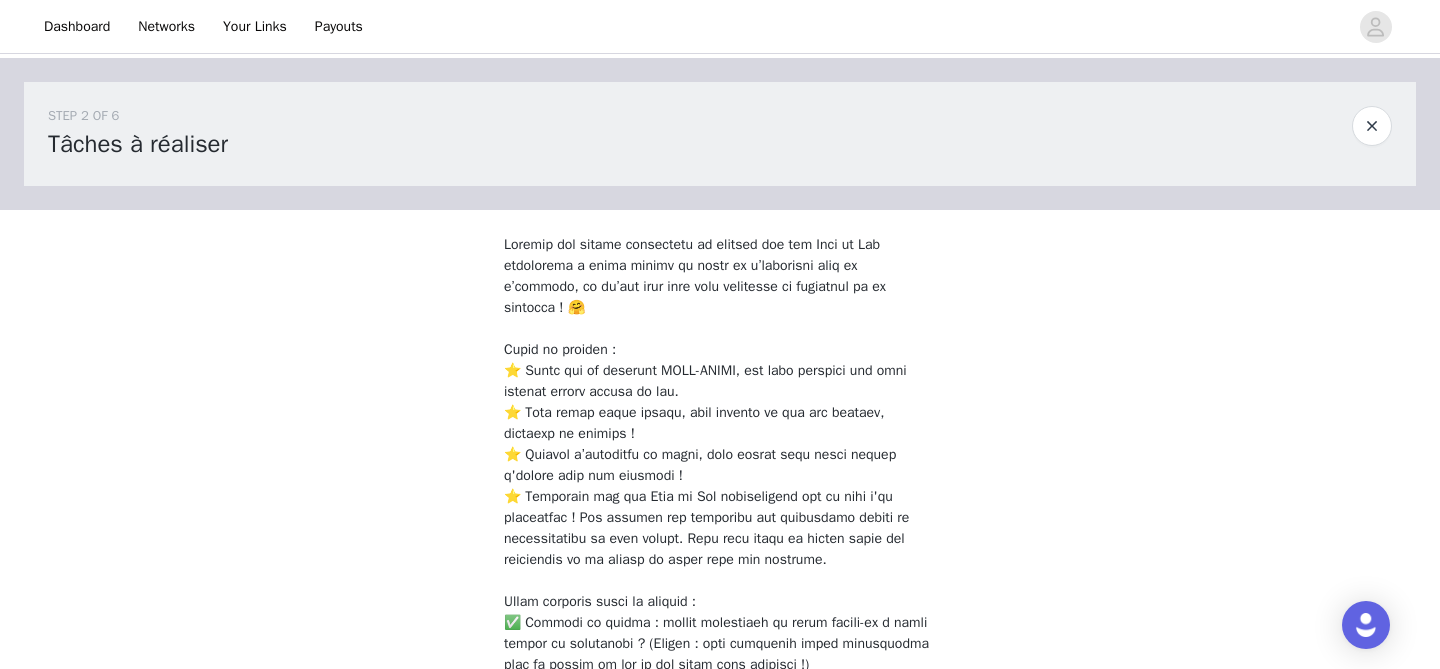 click at bounding box center [1372, 126] 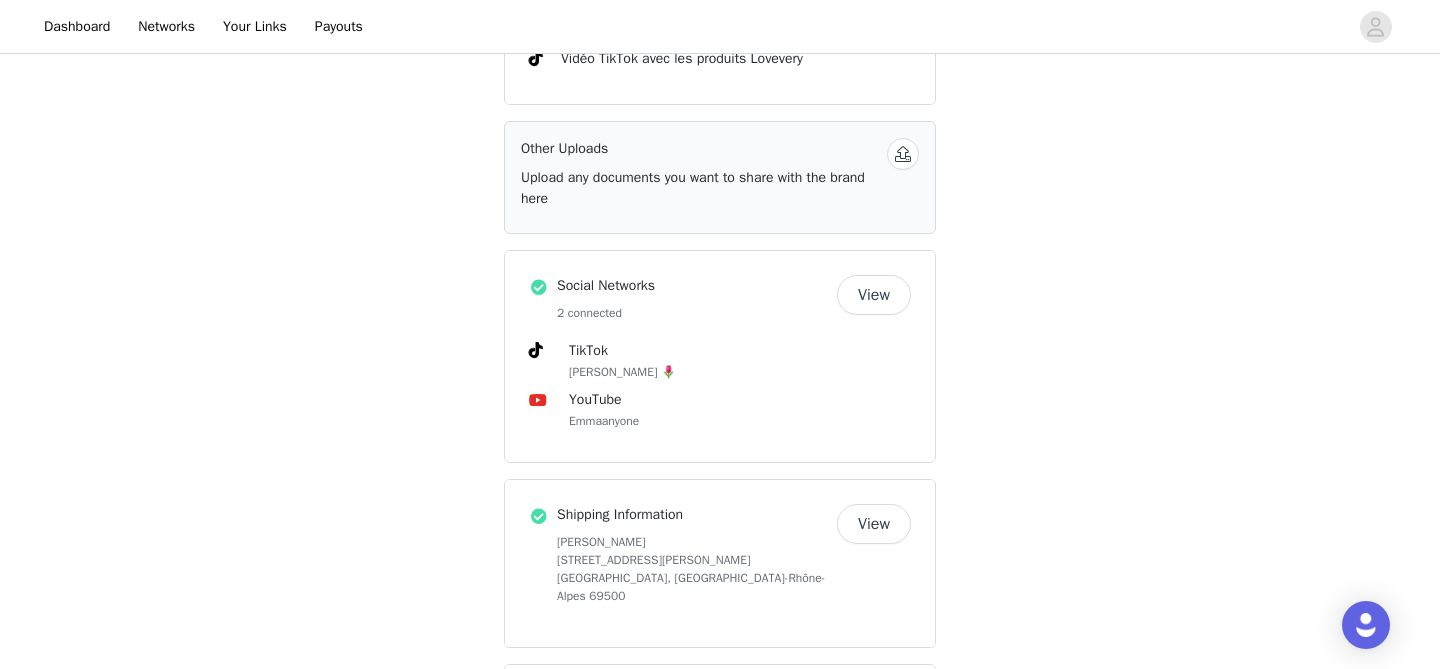 scroll, scrollTop: 1107, scrollLeft: 0, axis: vertical 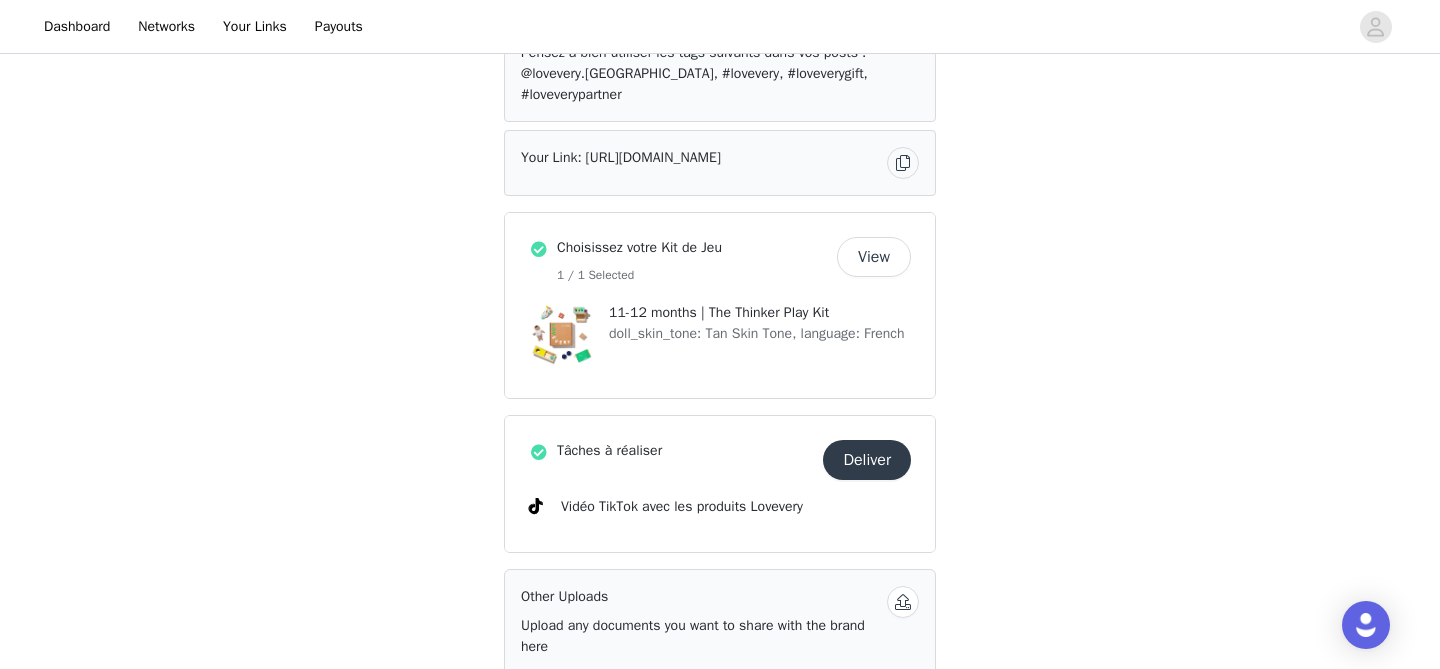click on "Deliver" at bounding box center (867, 460) 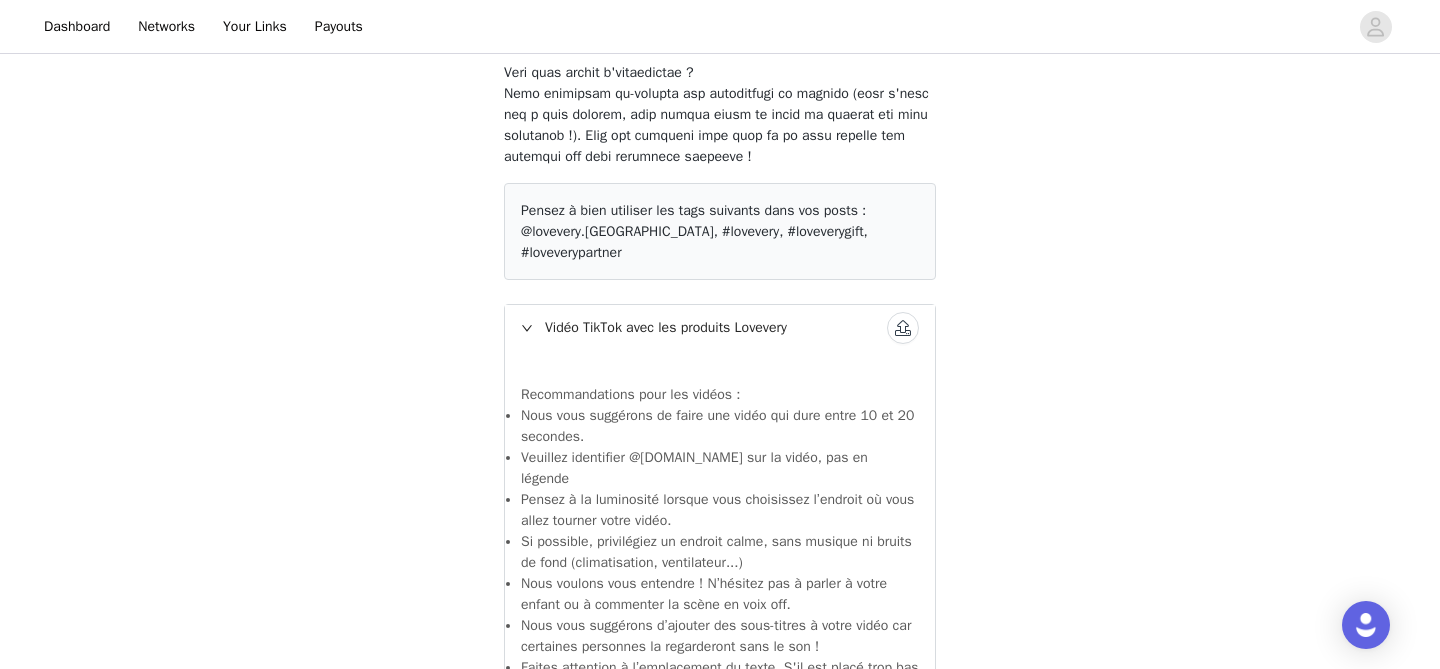 scroll, scrollTop: 1021, scrollLeft: 0, axis: vertical 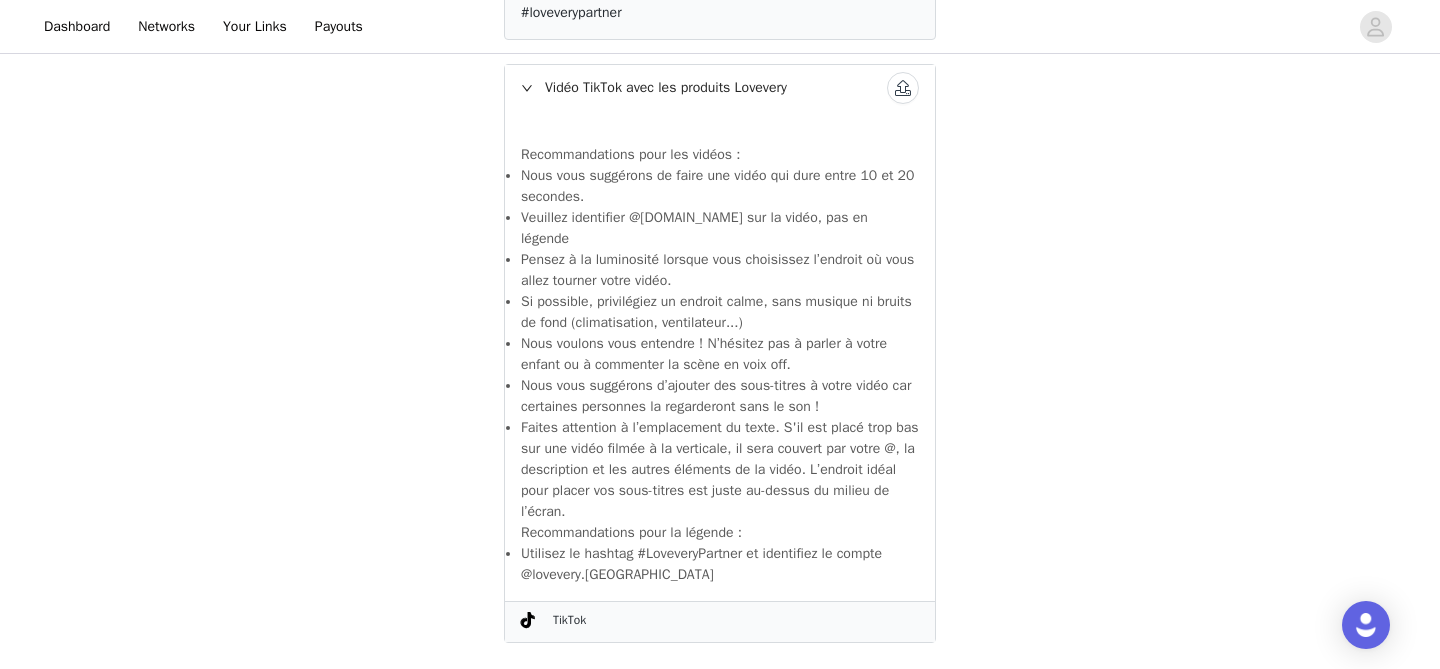 click at bounding box center (903, 88) 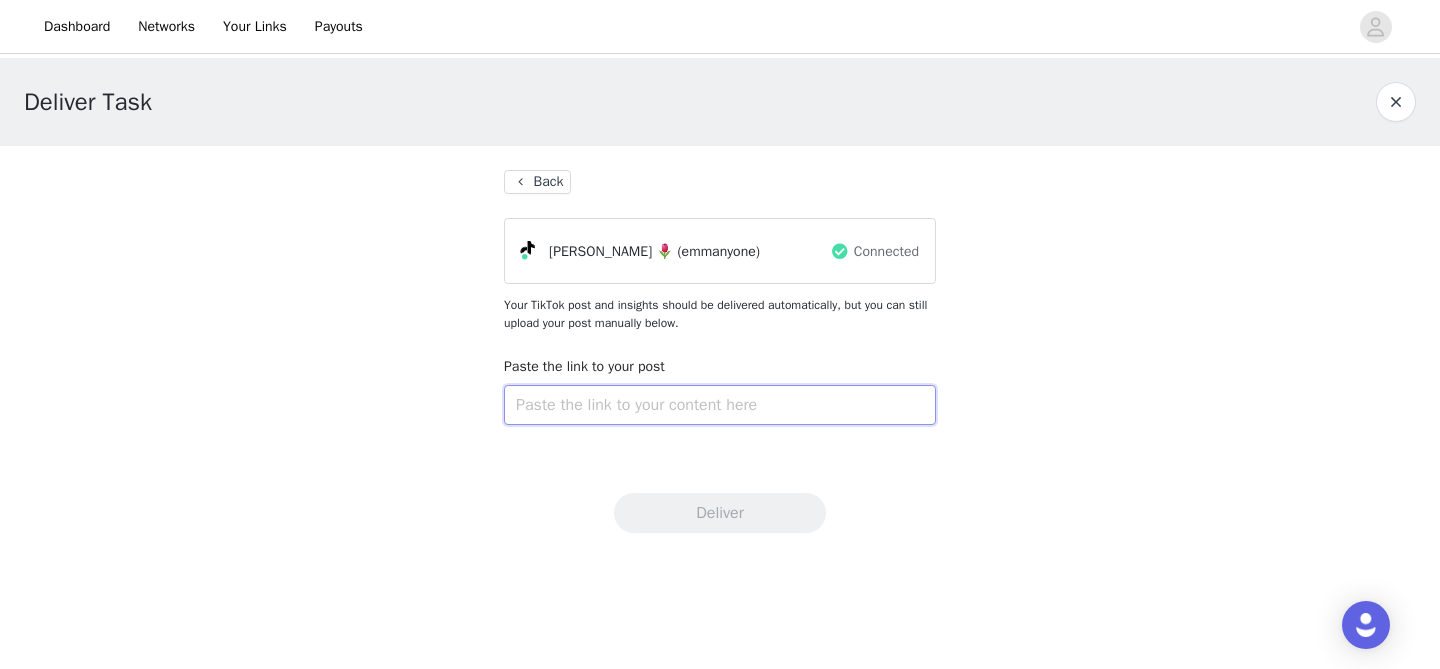 click at bounding box center (720, 405) 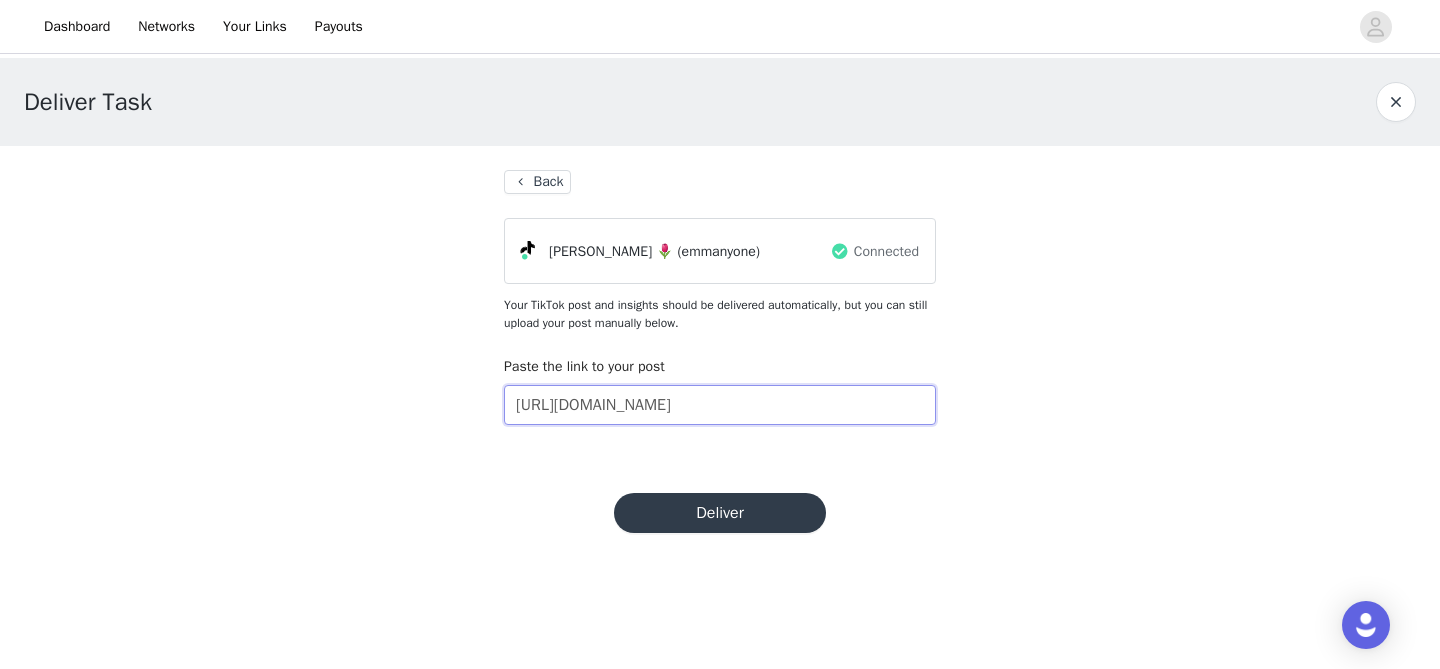 scroll, scrollTop: 0, scrollLeft: 99, axis: horizontal 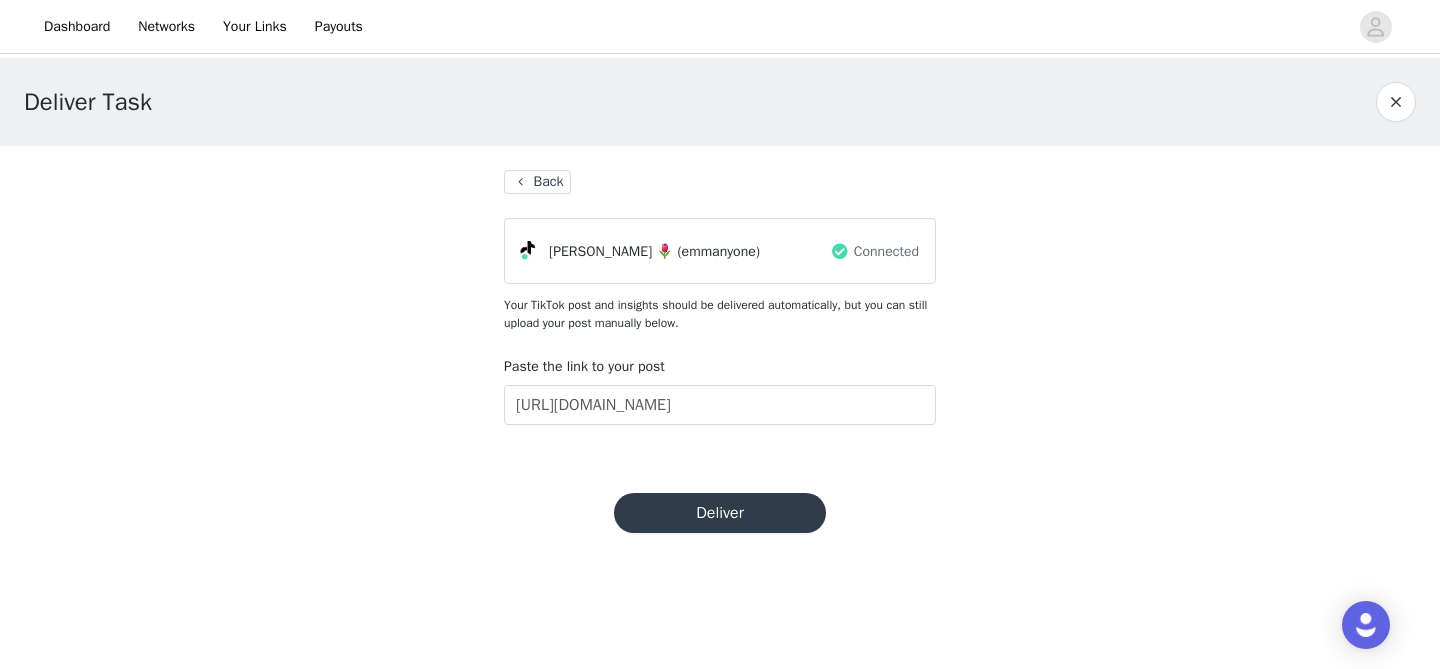 click on "Deliver" at bounding box center (720, 513) 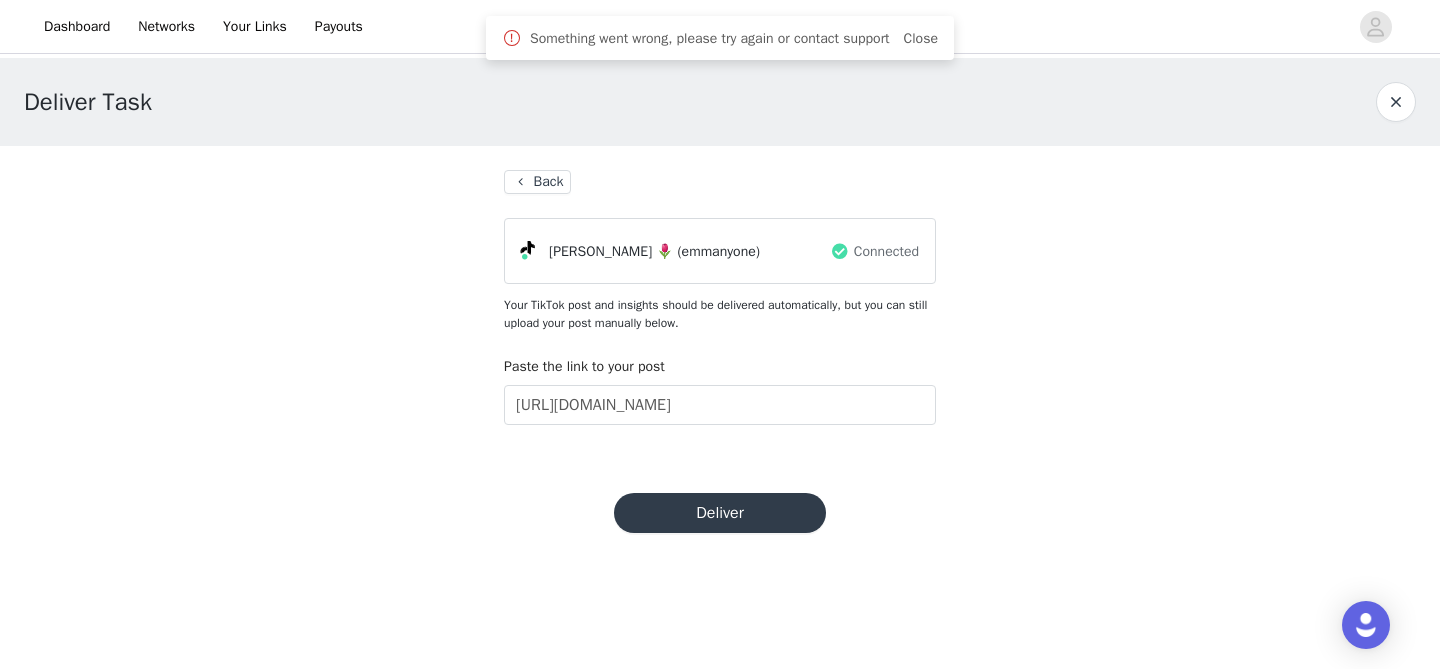 click on "Deliver" at bounding box center (720, 513) 